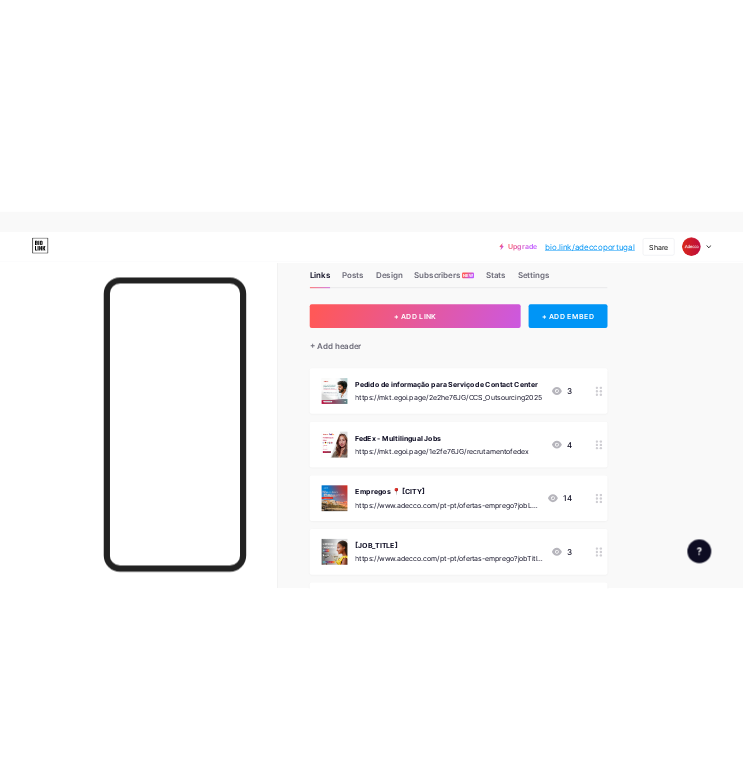 scroll, scrollTop: 0, scrollLeft: 0, axis: both 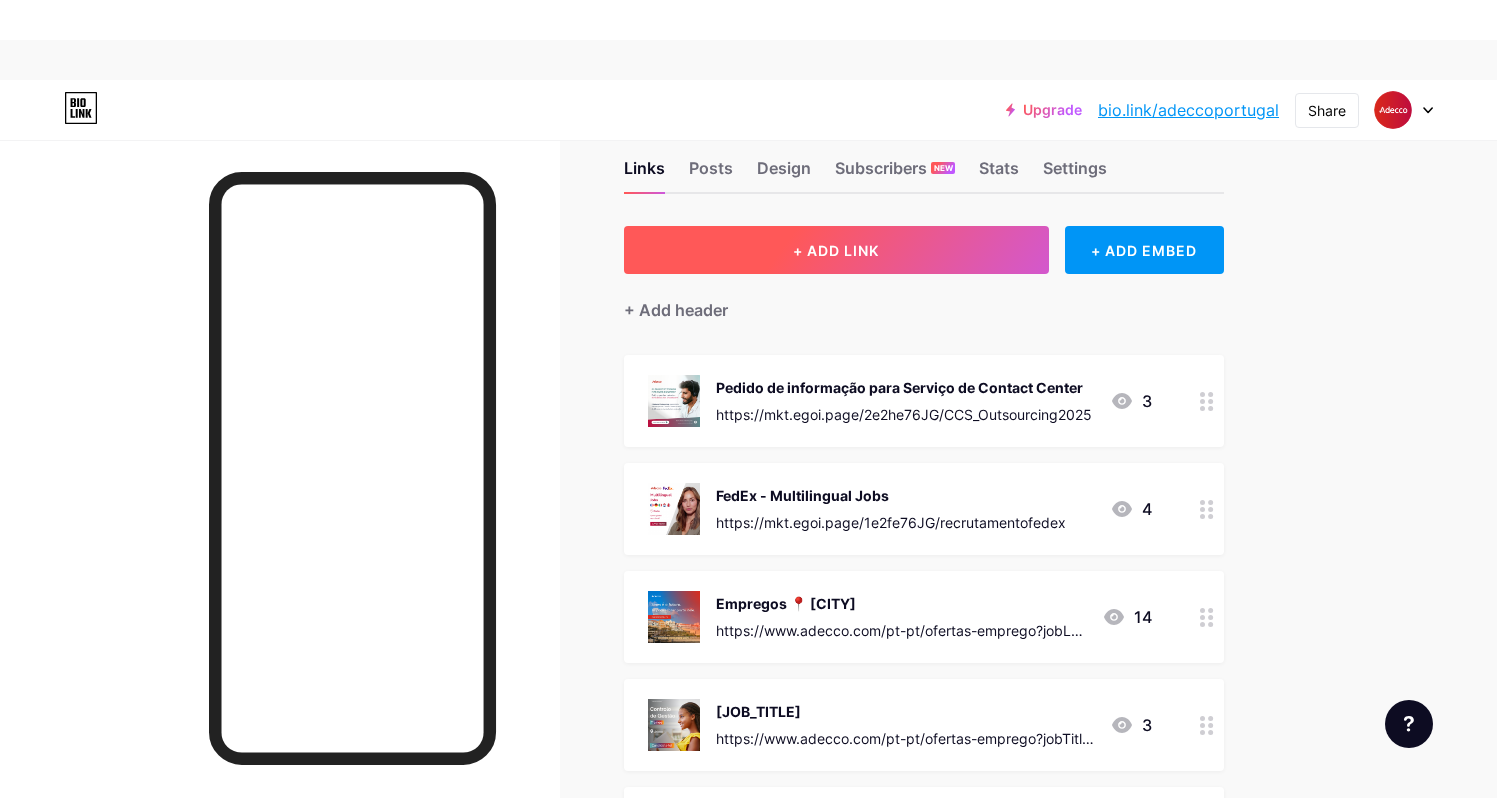 click on "+ ADD LINK" at bounding box center [836, 250] 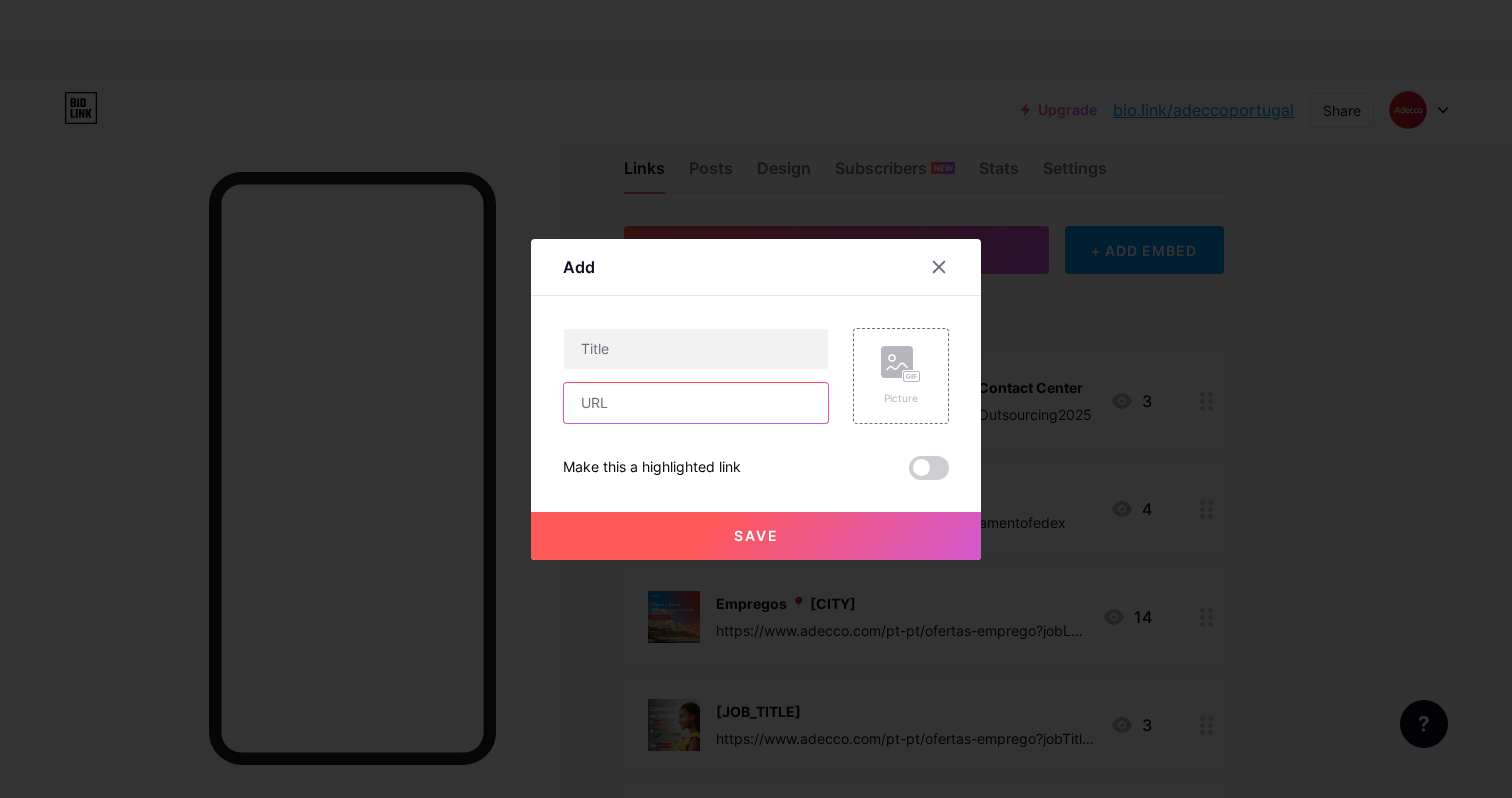 click at bounding box center [696, 403] 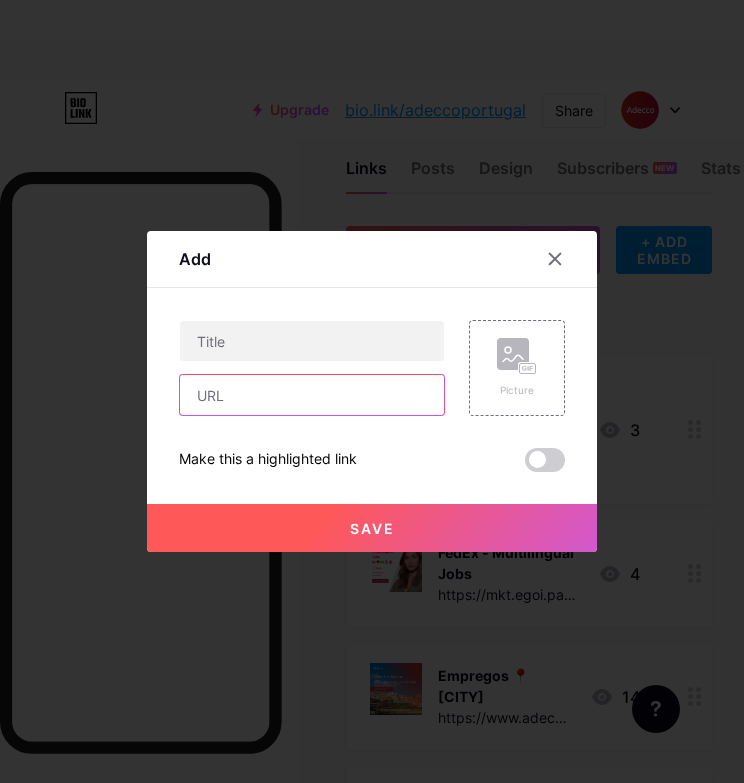 click at bounding box center (312, 395) 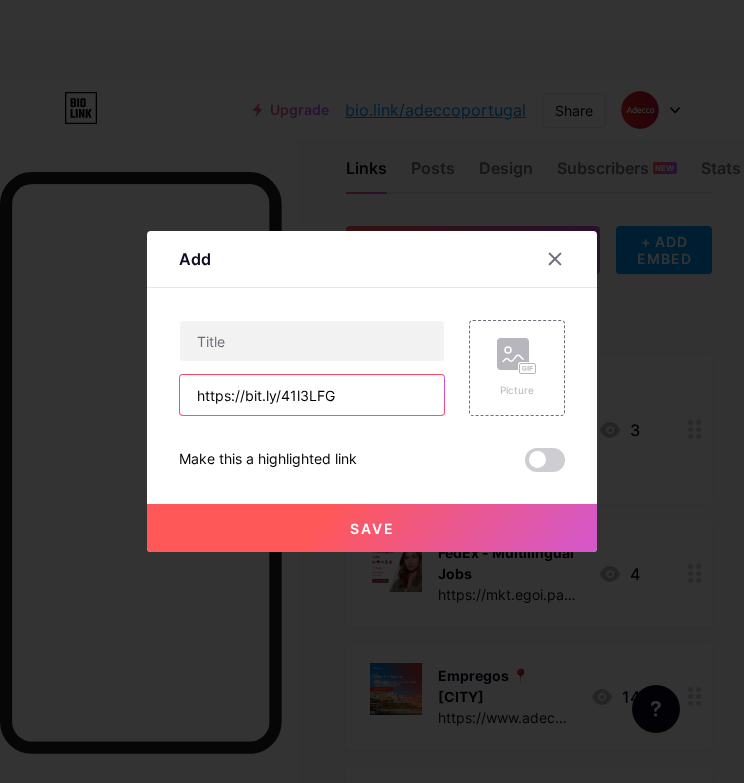 type on "https://bit.ly/41l3LFG" 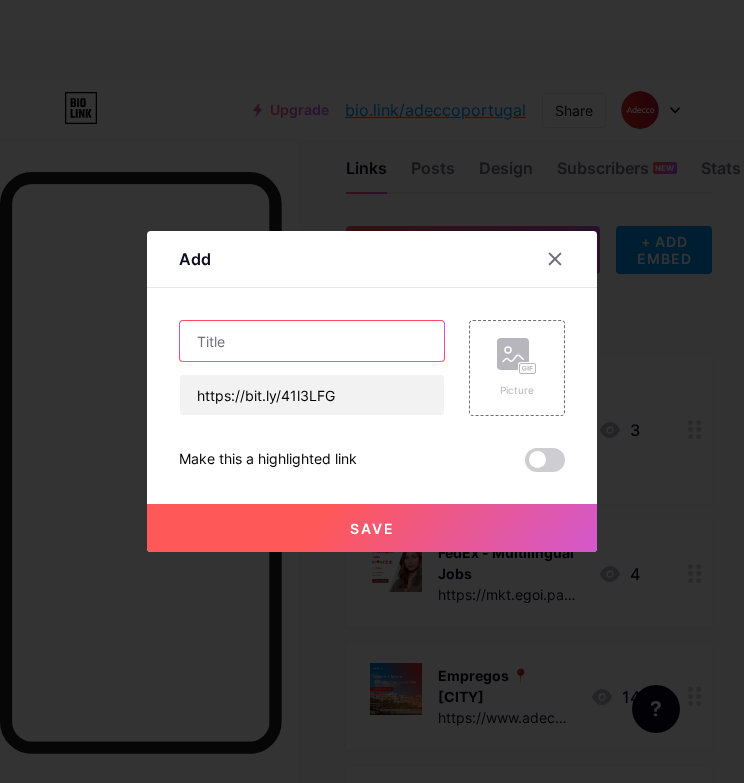 click at bounding box center [312, 341] 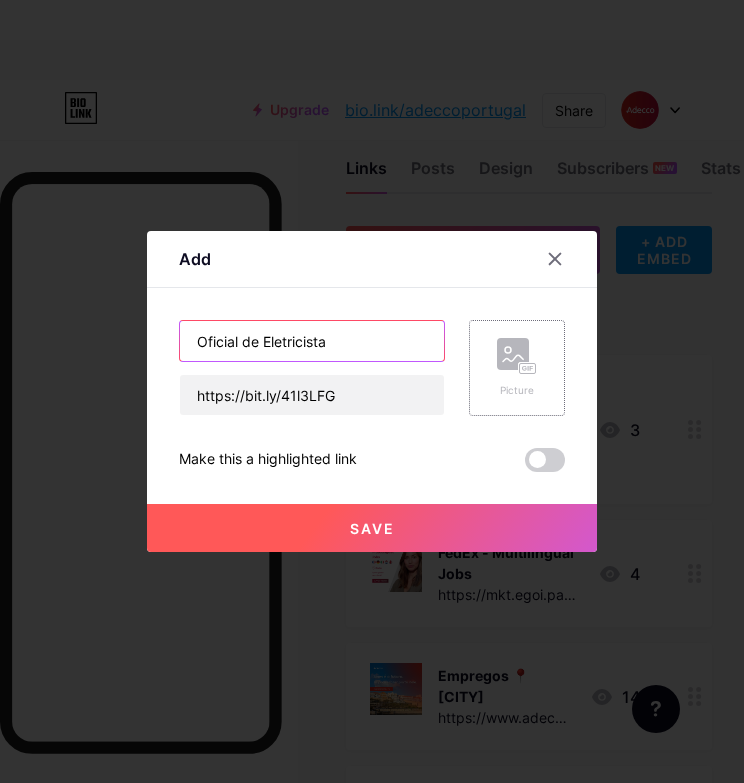 type on "Oficial de Eletricista" 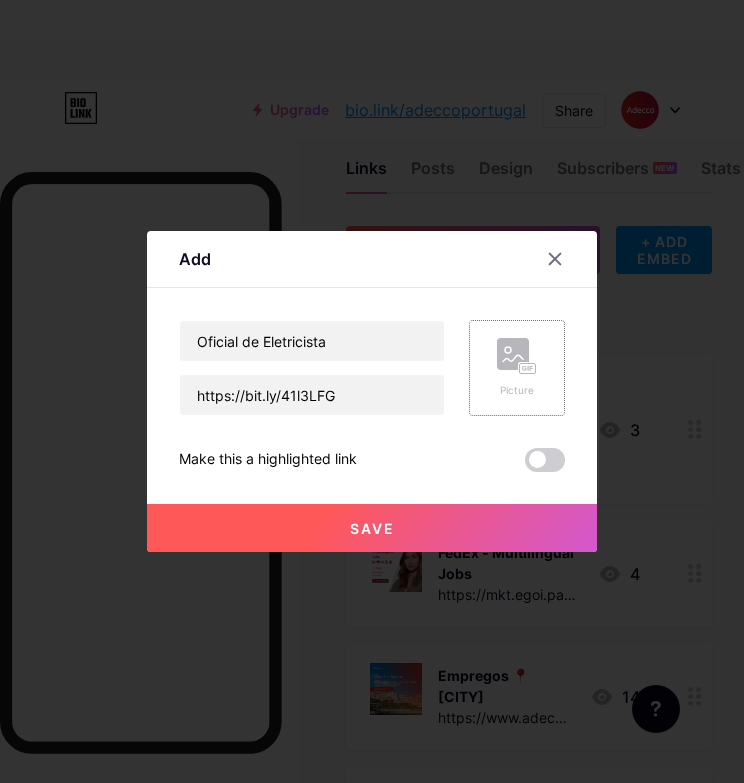 click on "Picture" at bounding box center (517, 390) 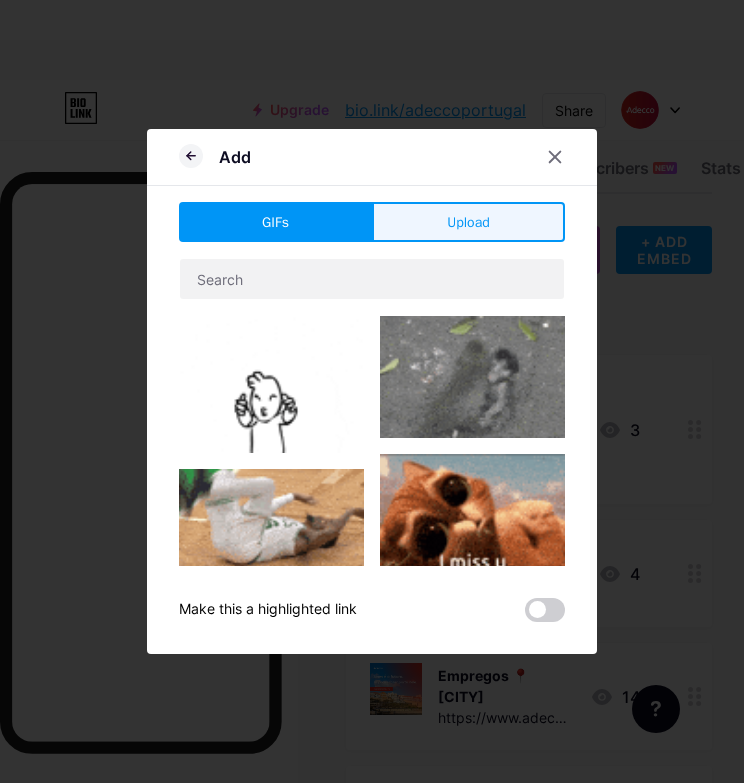 click on "Upload" at bounding box center [468, 222] 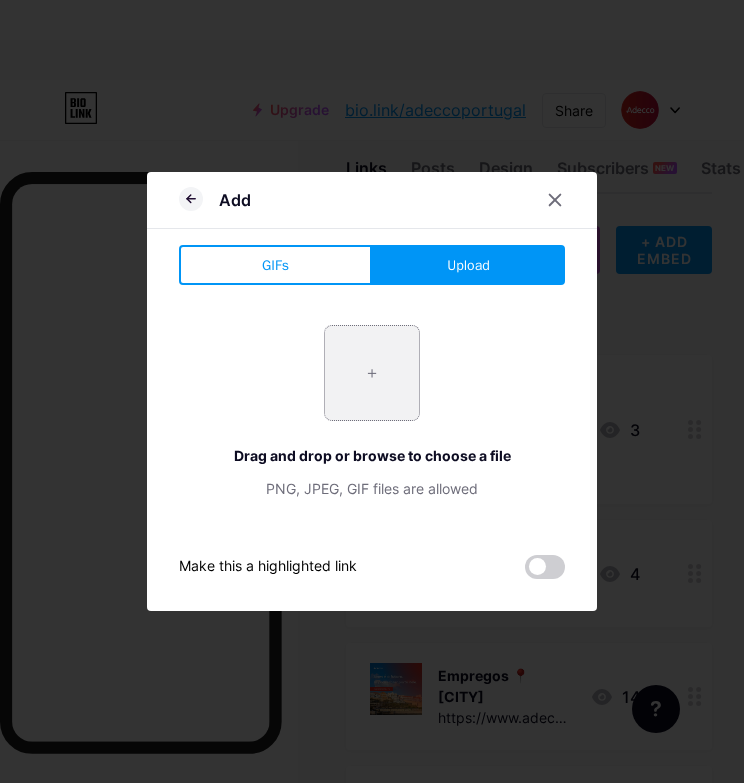 click at bounding box center [372, 373] 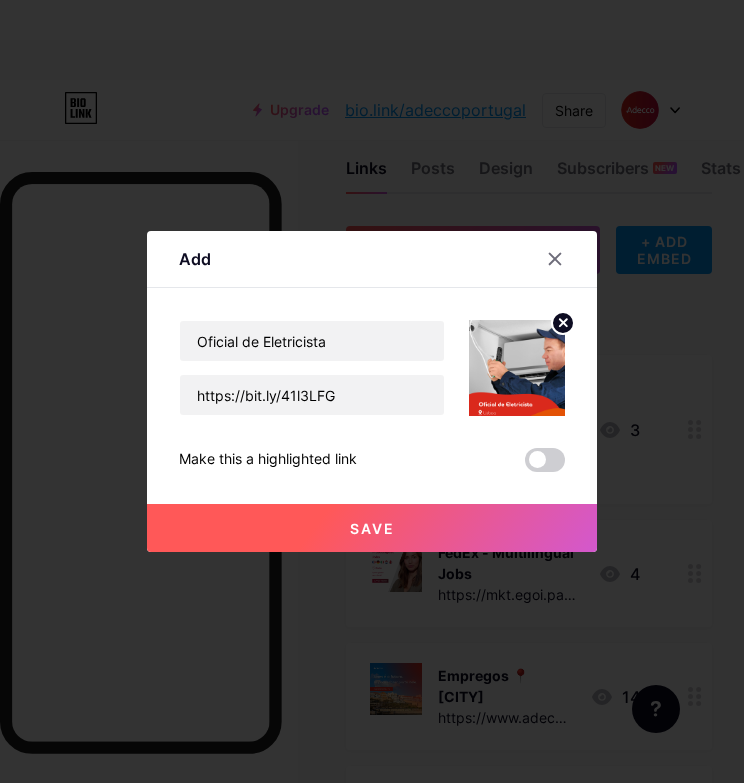click on "Save" at bounding box center (372, 528) 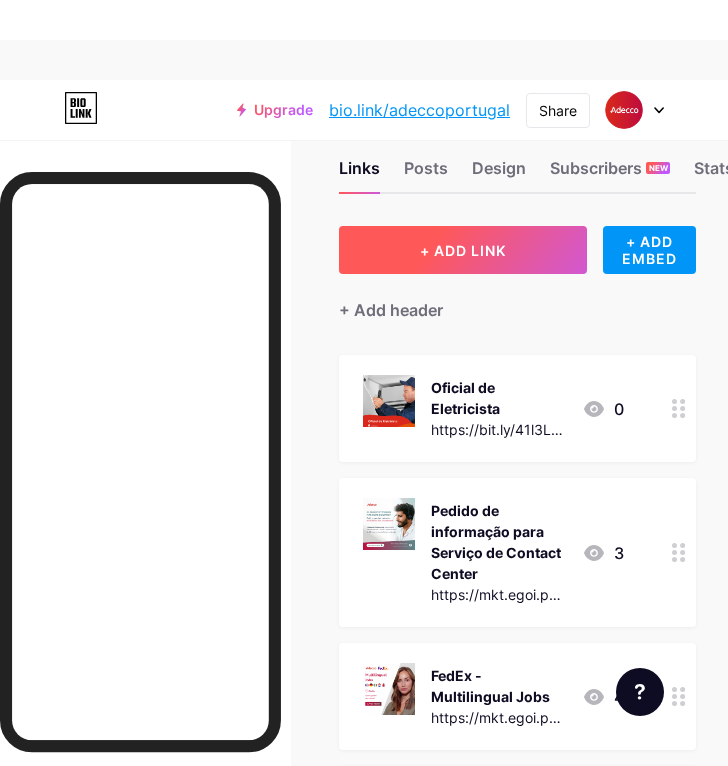 drag, startPoint x: 477, startPoint y: 286, endPoint x: 476, endPoint y: 261, distance: 25.019993 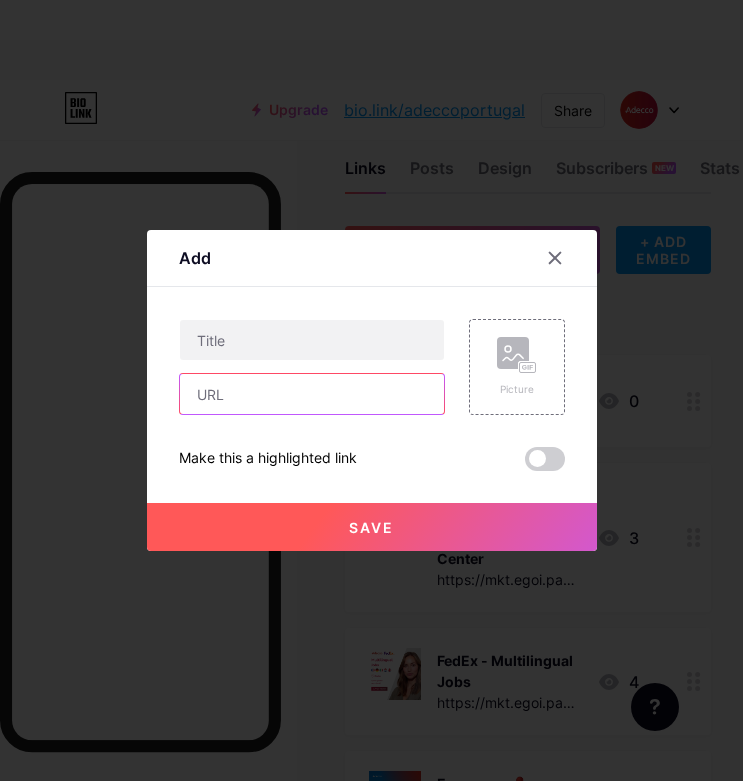 click at bounding box center [312, 394] 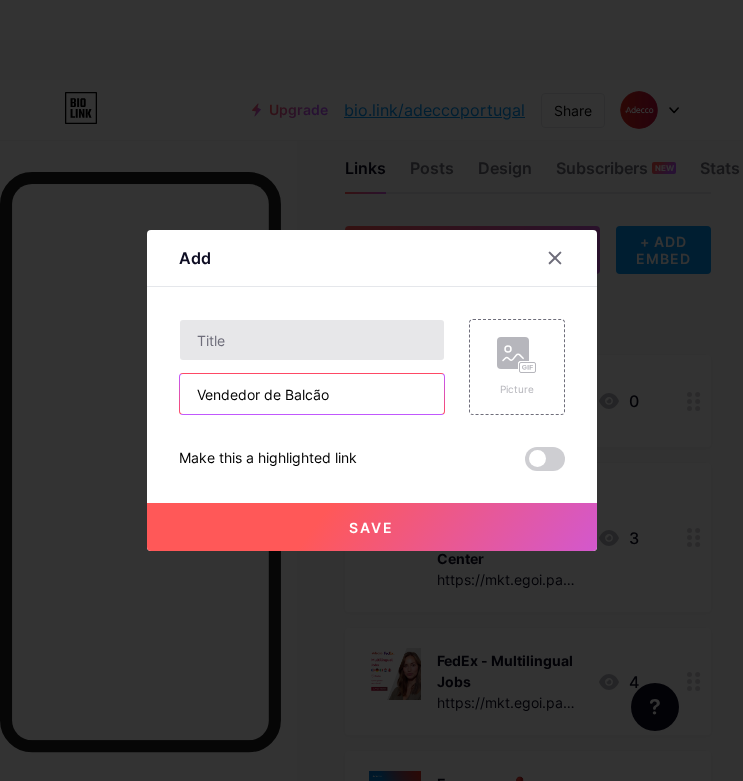 type on "Vendedor de Balcão" 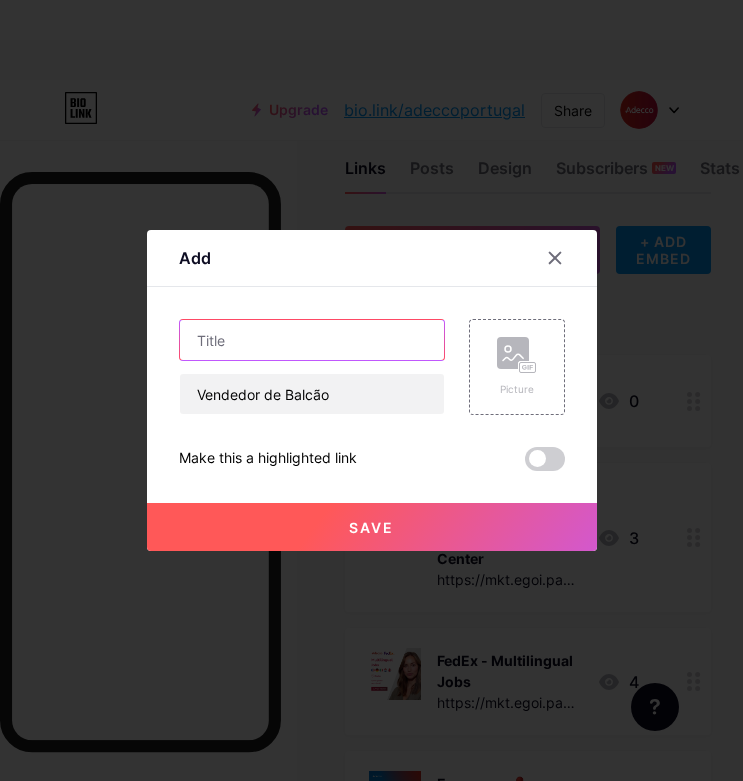 click at bounding box center (312, 340) 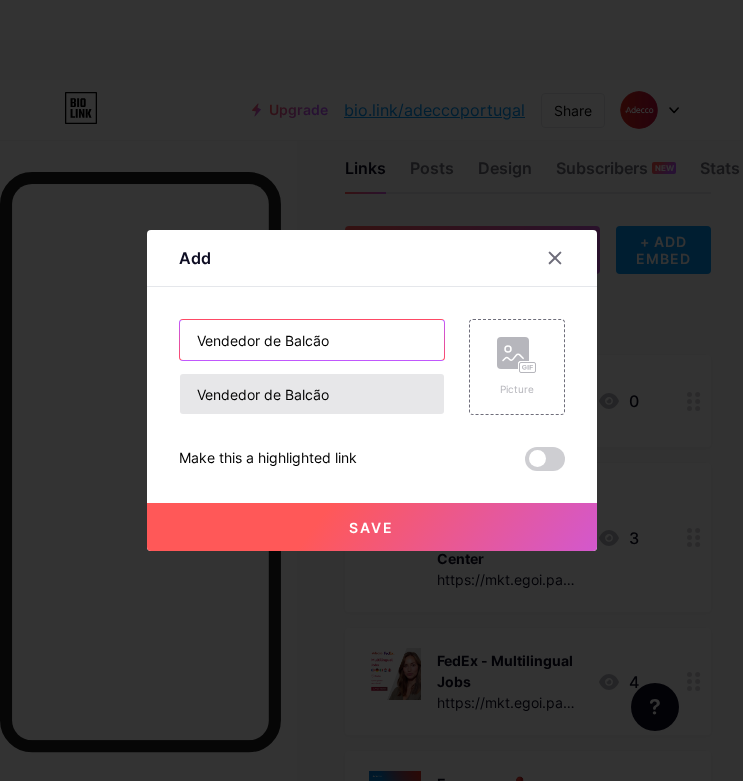 type on "Vendedor de Balcão" 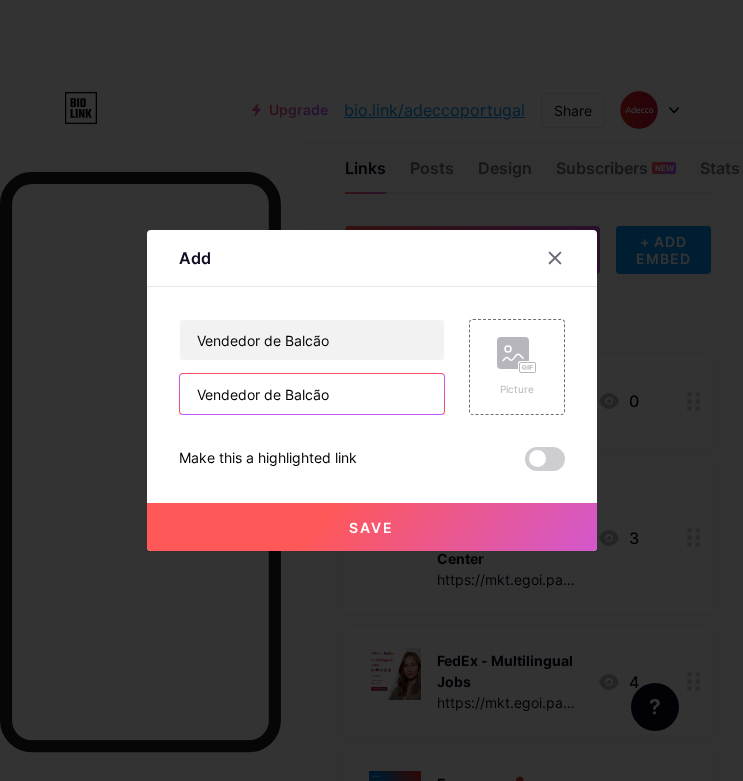 drag, startPoint x: 414, startPoint y: 400, endPoint x: 201, endPoint y: 400, distance: 213 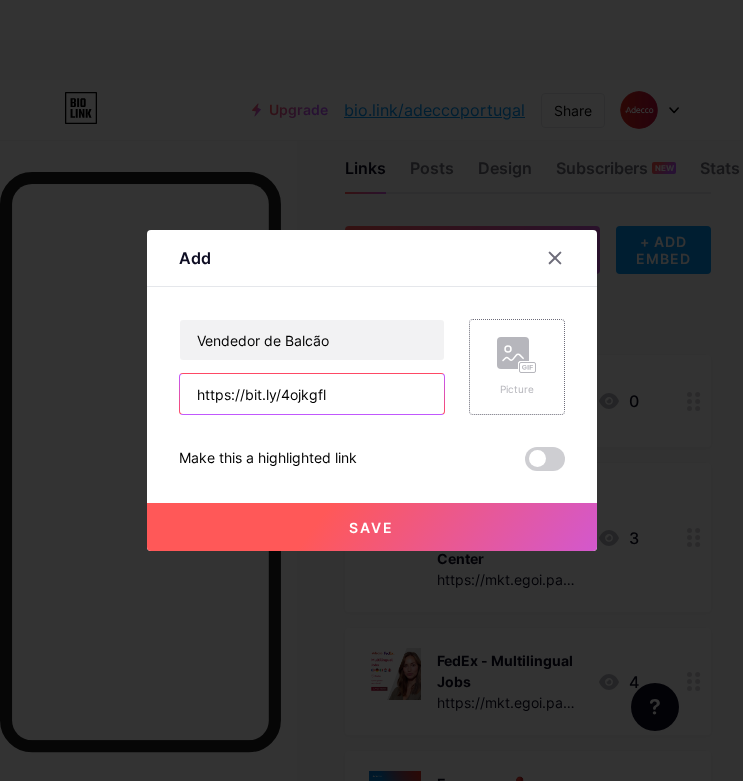 type on "https://bit.ly/4ojkgfl" 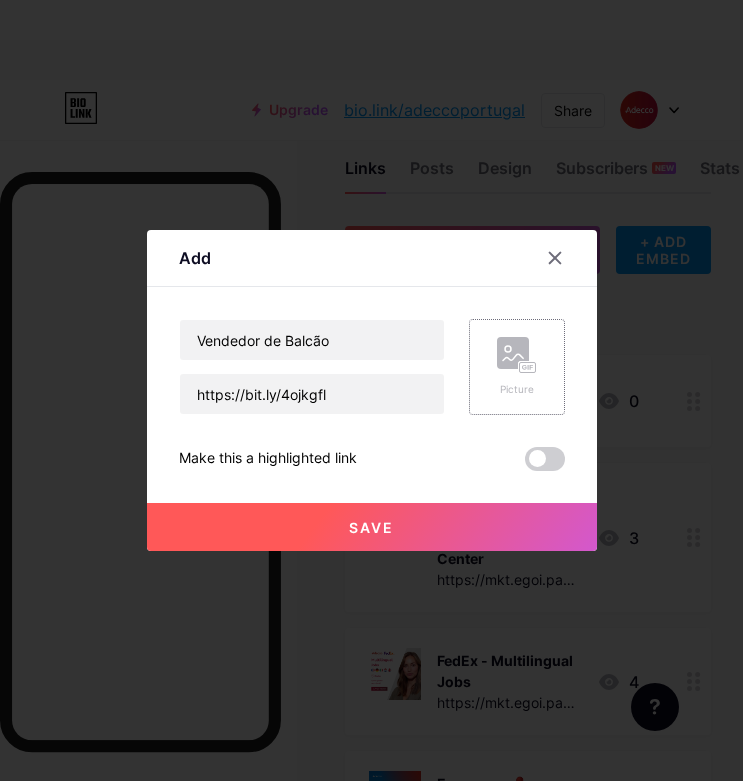 click on "Picture" at bounding box center [517, 389] 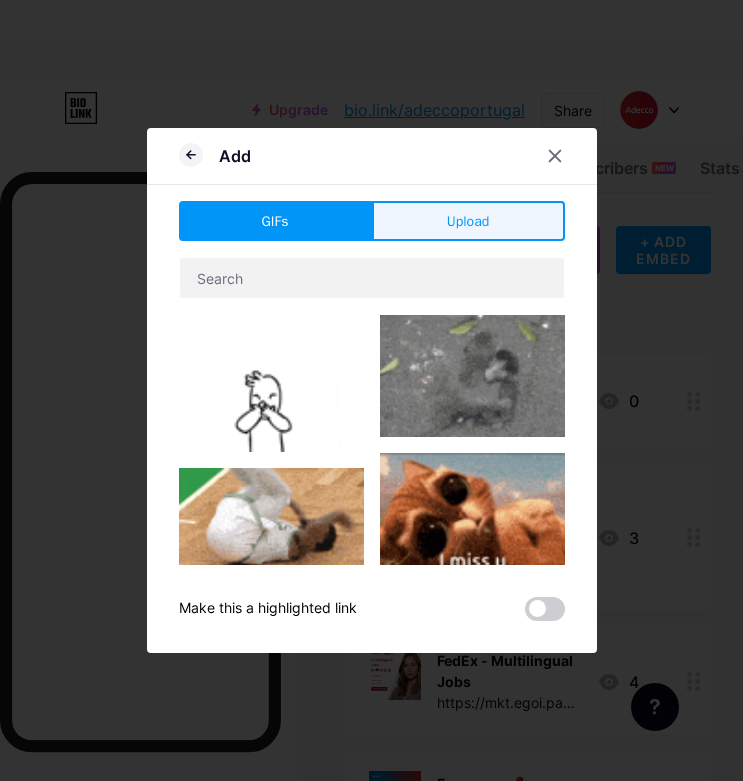 click on "Upload" at bounding box center [468, 221] 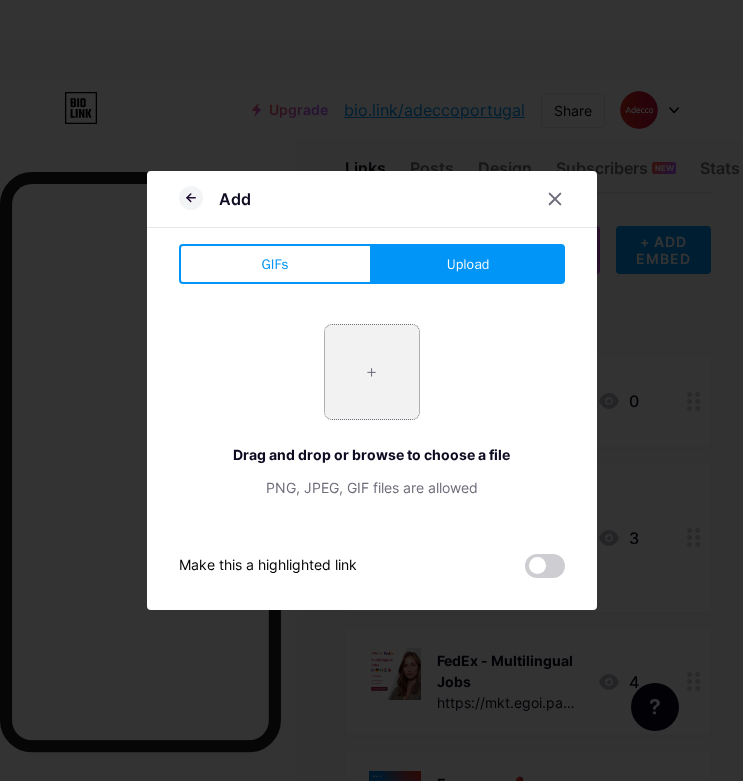 click at bounding box center (372, 372) 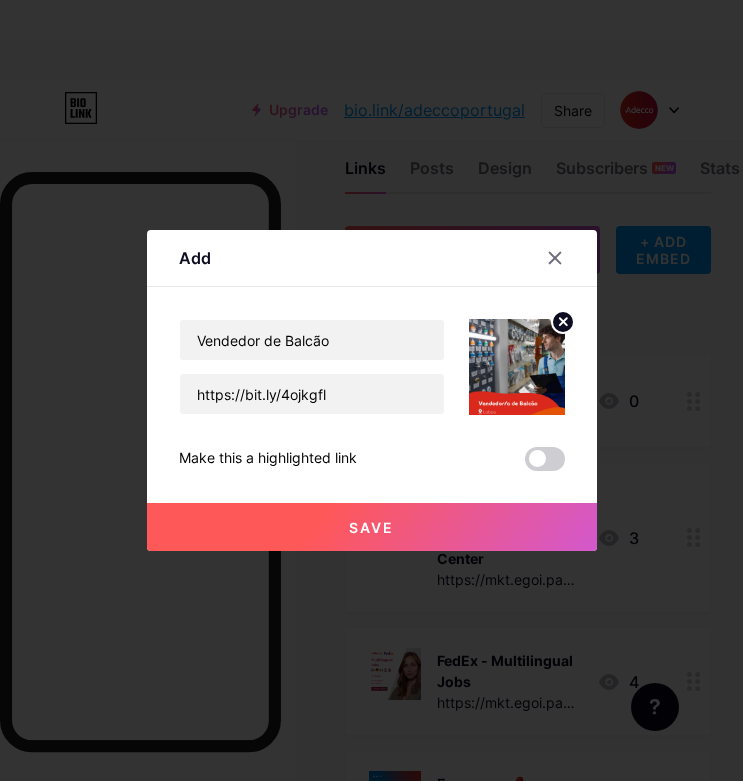 click on "Save" at bounding box center (372, 527) 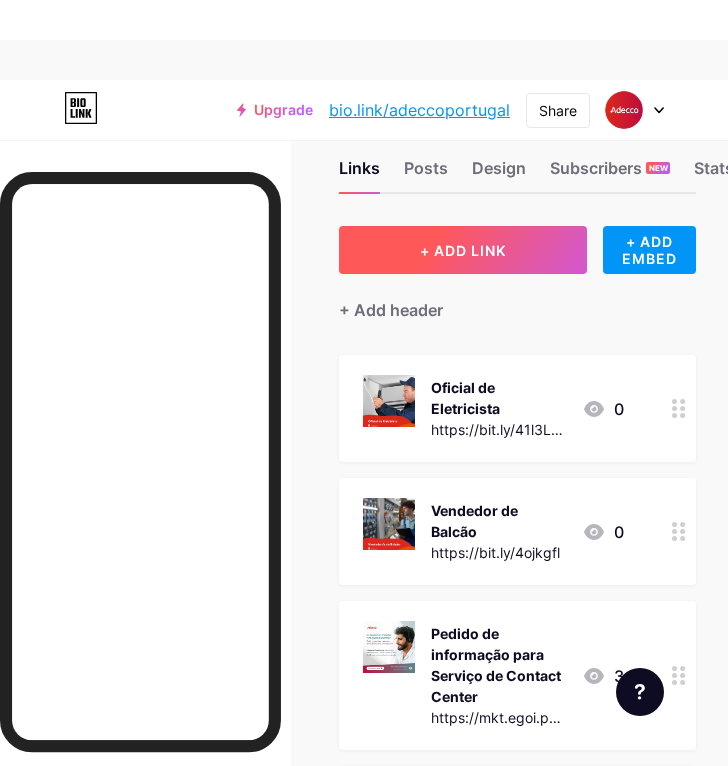 click on "+ ADD LINK" at bounding box center (463, 250) 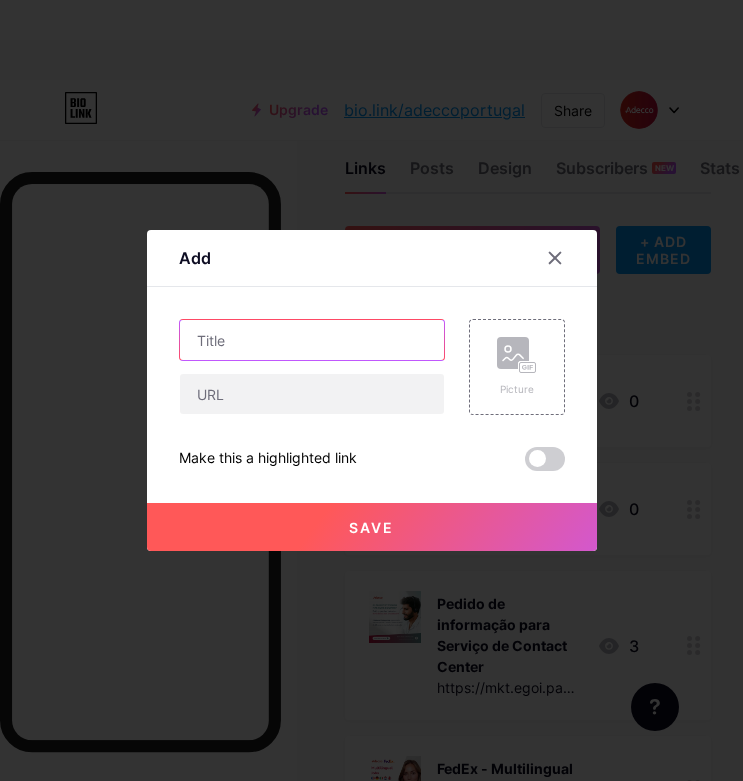 click at bounding box center [312, 340] 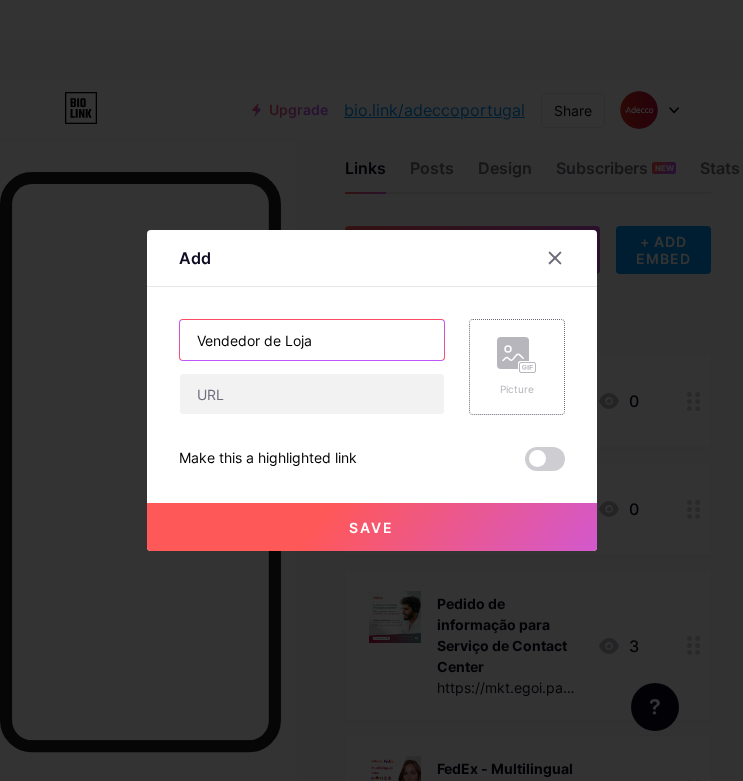 type on "Vendedor de Loja" 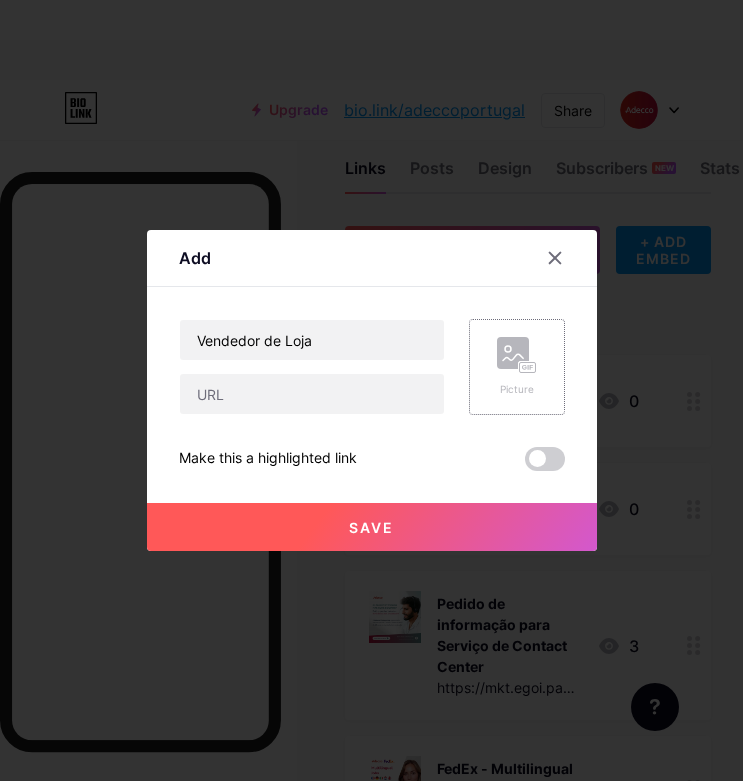 click on "Picture" at bounding box center [517, 367] 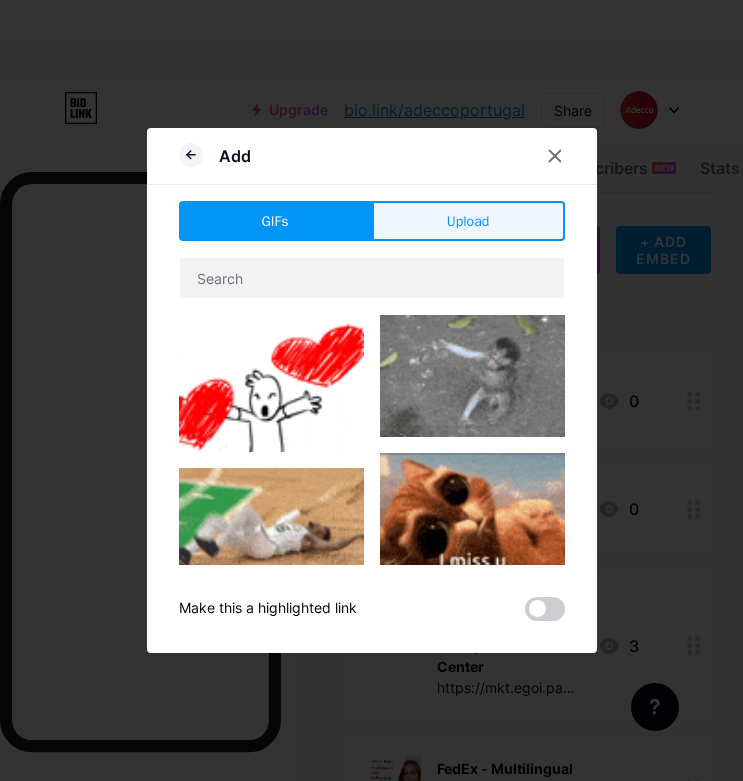 click on "Upload" at bounding box center [468, 221] 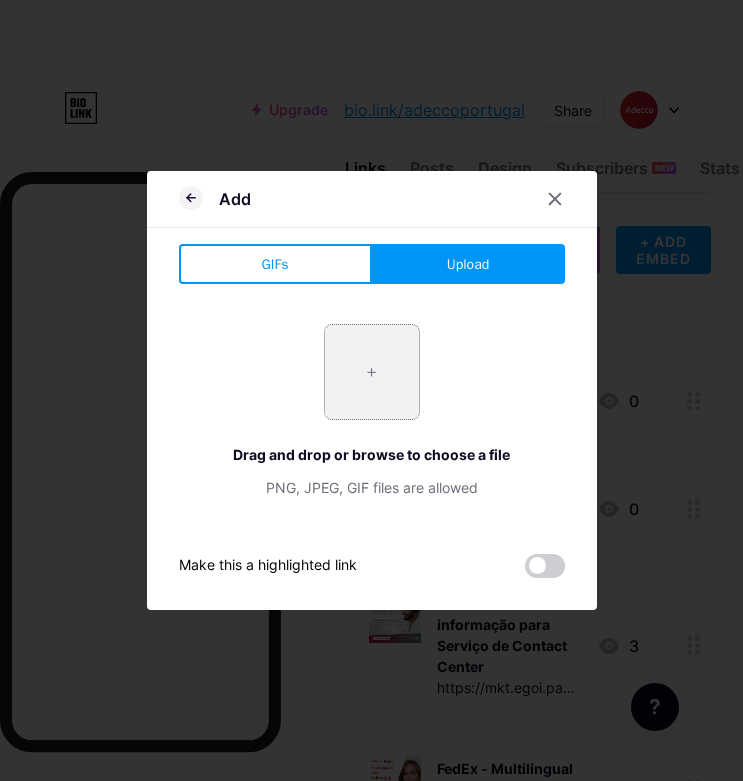 click at bounding box center (372, 372) 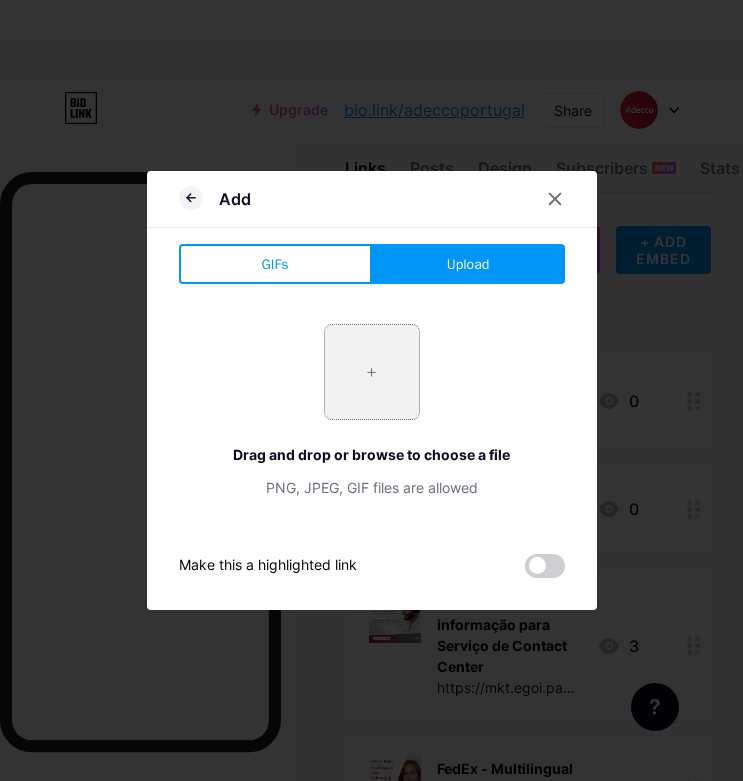 type on "C:\fakepath\4.png" 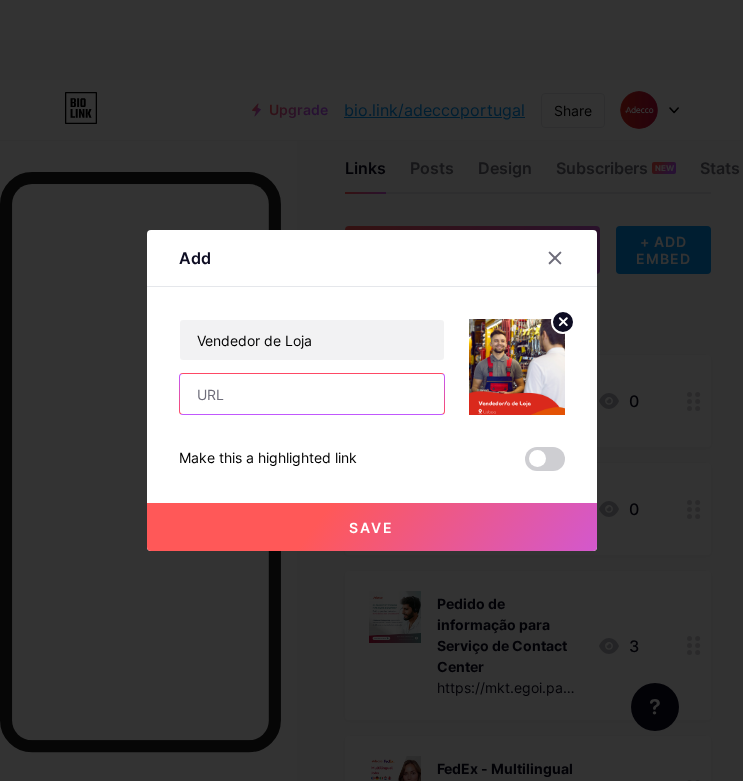 click at bounding box center [312, 394] 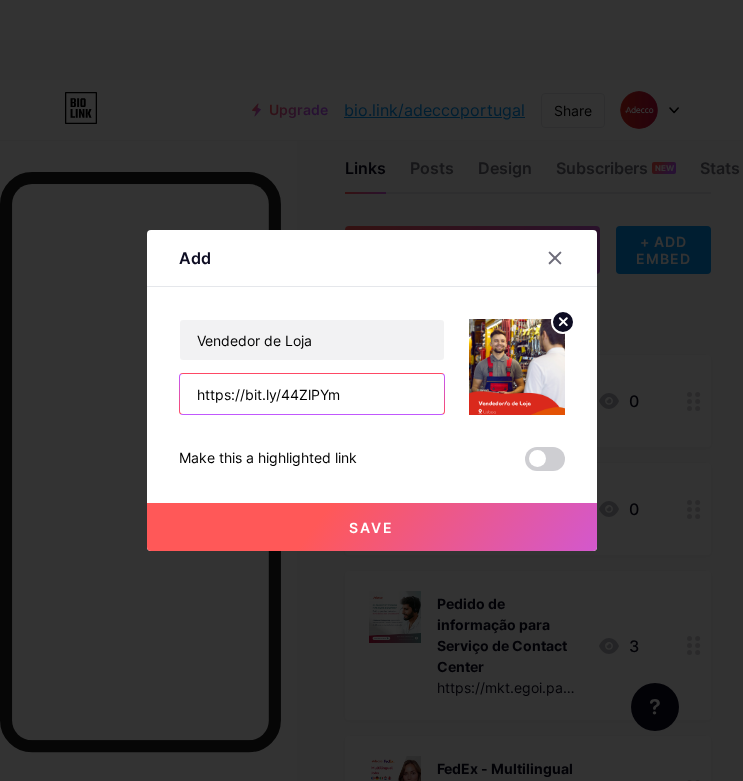 type on "https://bit.ly/44ZlPYm" 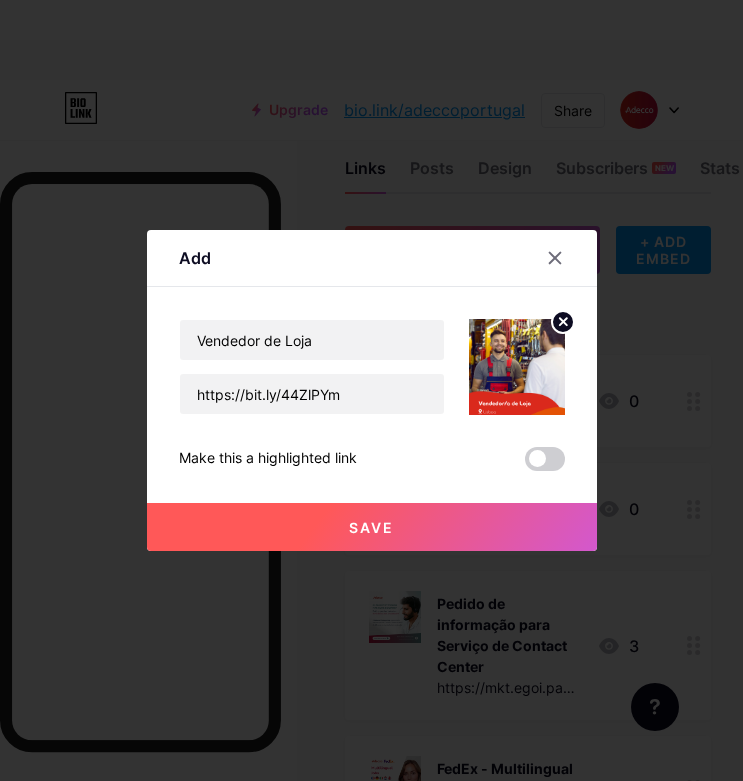 click on "Save" at bounding box center (372, 527) 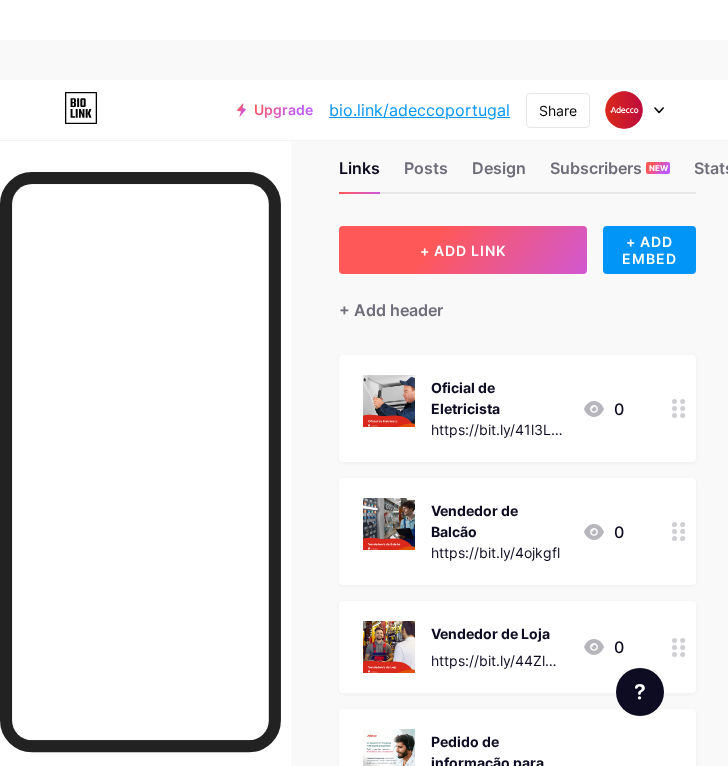 click on "+ ADD LINK" at bounding box center (463, 250) 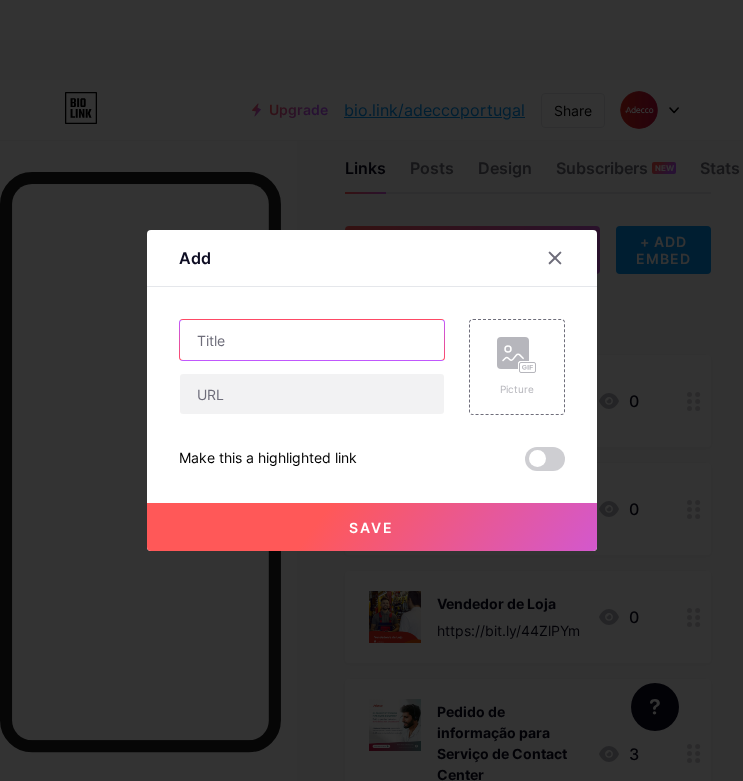click at bounding box center (312, 340) 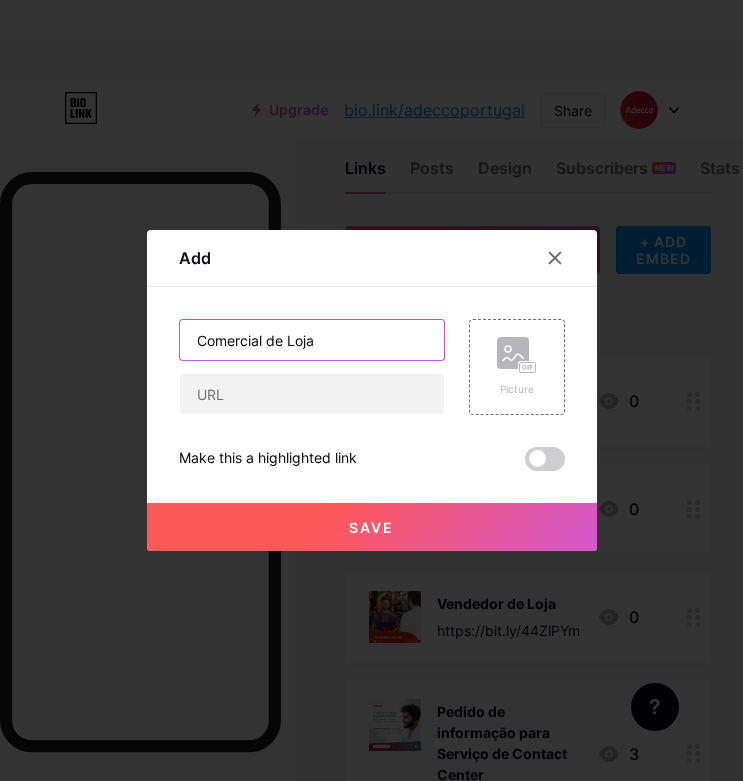 type on "Comercial de Loja" 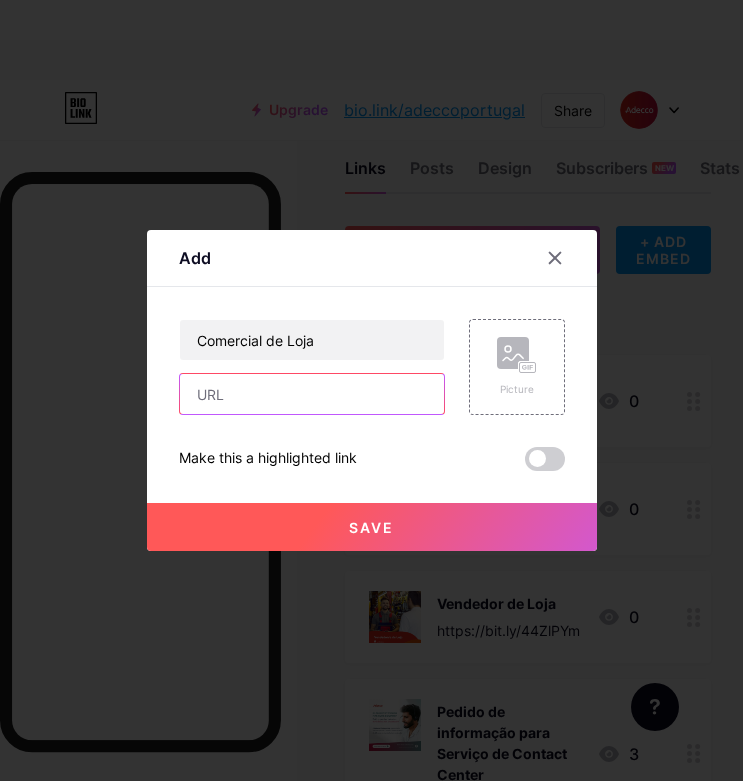 click at bounding box center (312, 394) 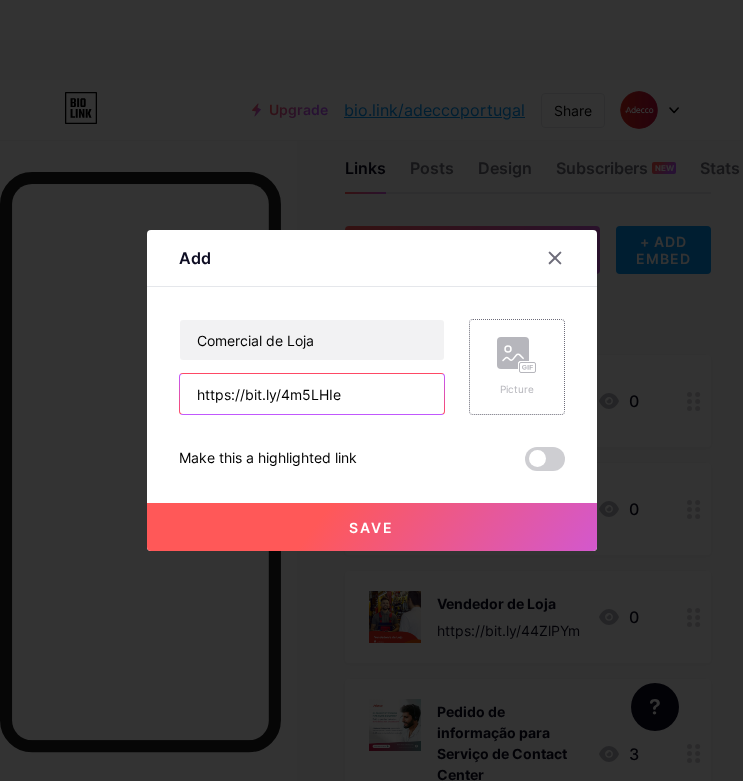 type on "https://bit.ly/4m5LHIe" 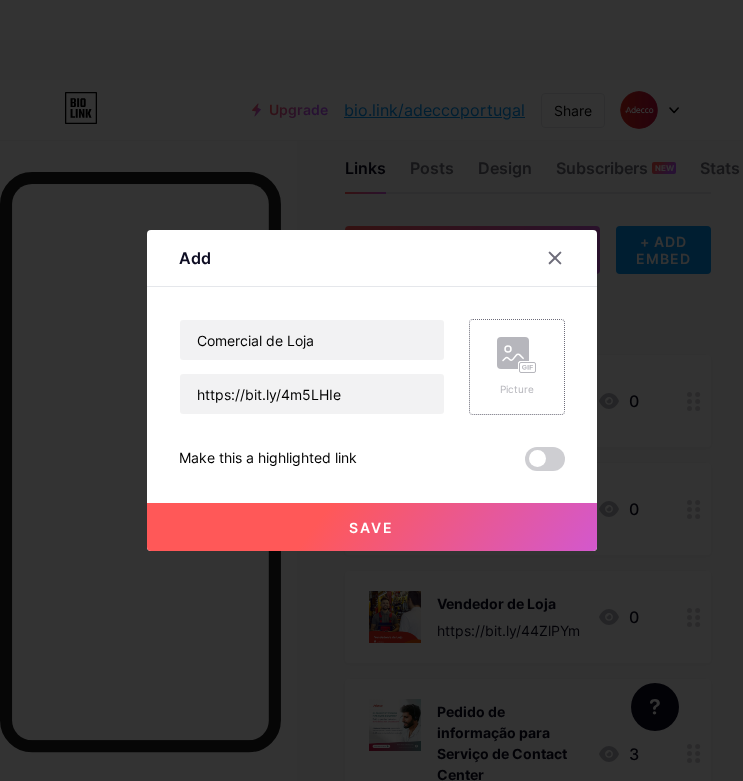 click 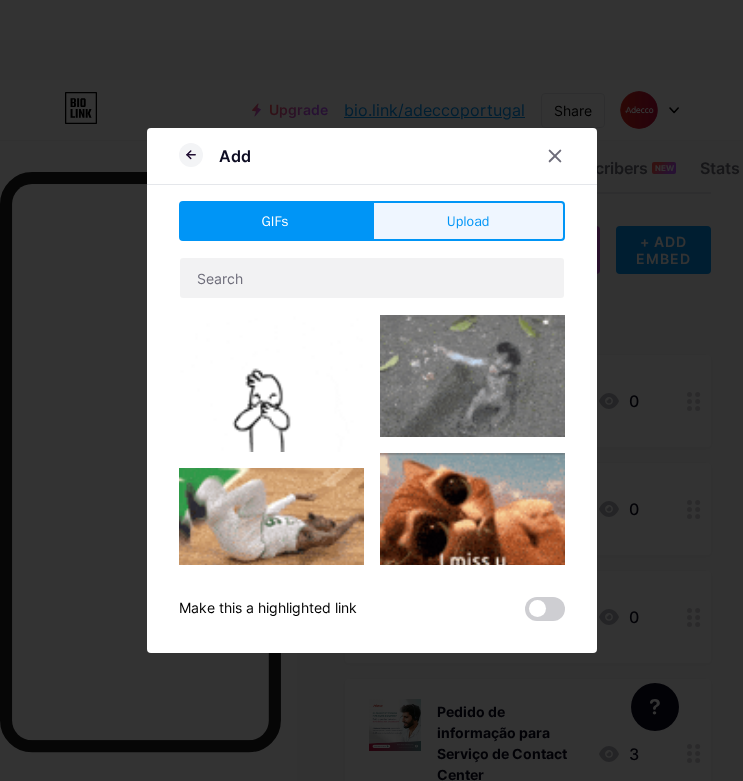 click on "Upload" at bounding box center [468, 221] 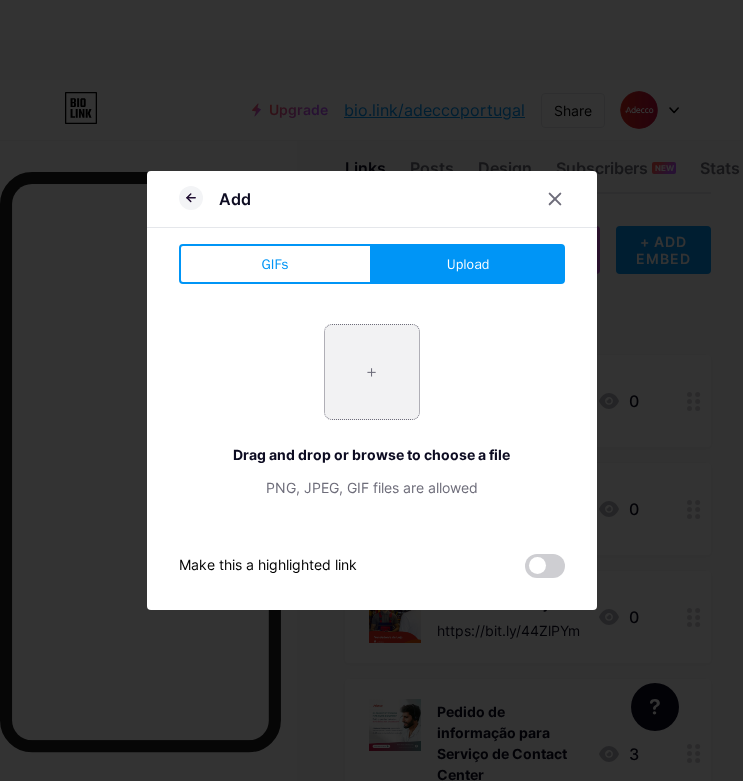 click at bounding box center [372, 372] 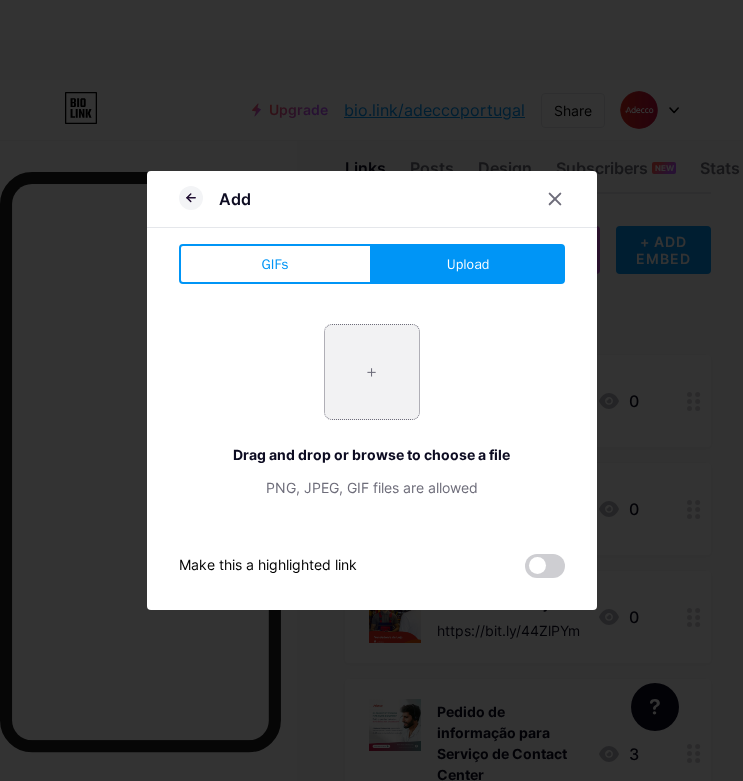 type on "C:\fakepath\5.png" 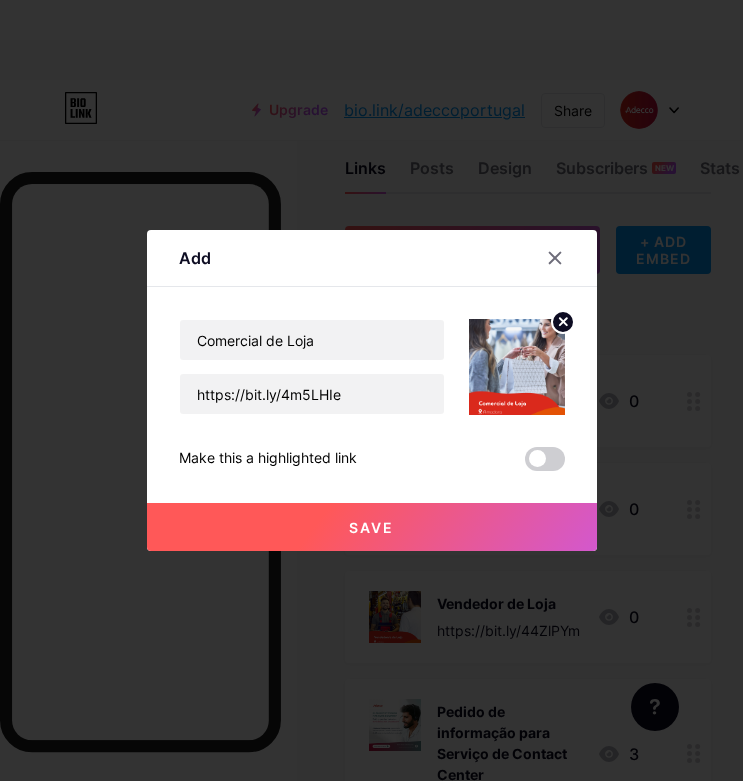 click on "Save" at bounding box center (371, 527) 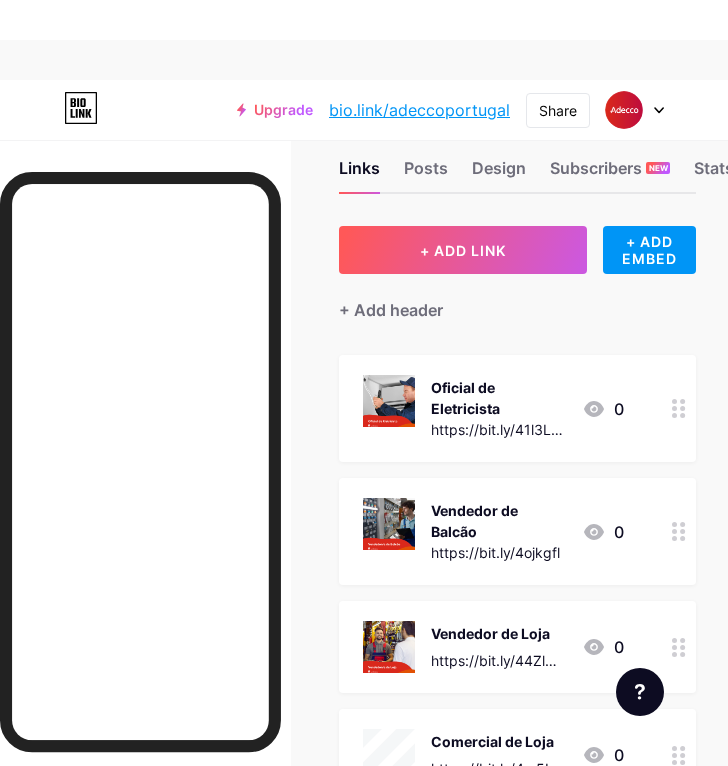 click on "+ Add header" at bounding box center [517, 298] 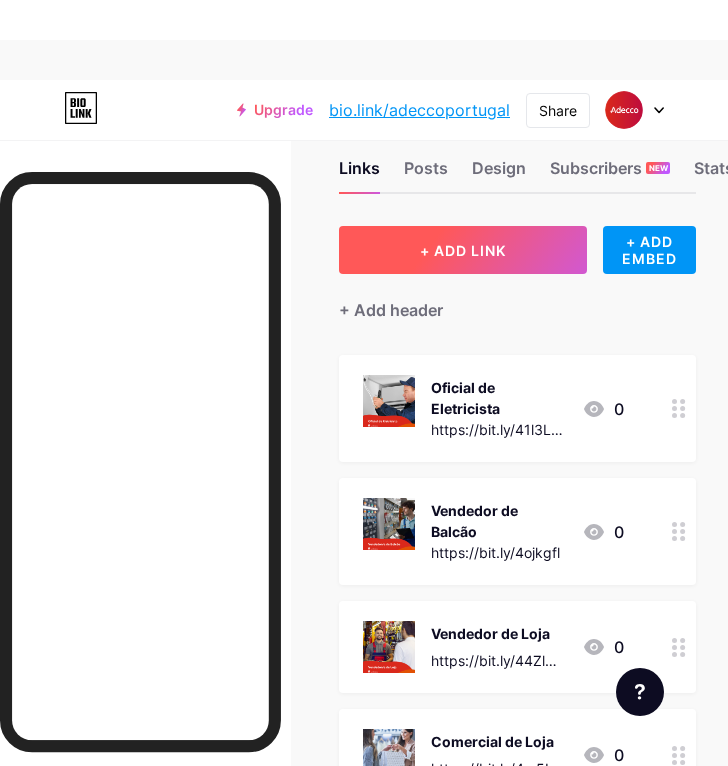 click on "+ ADD LINK" at bounding box center (463, 250) 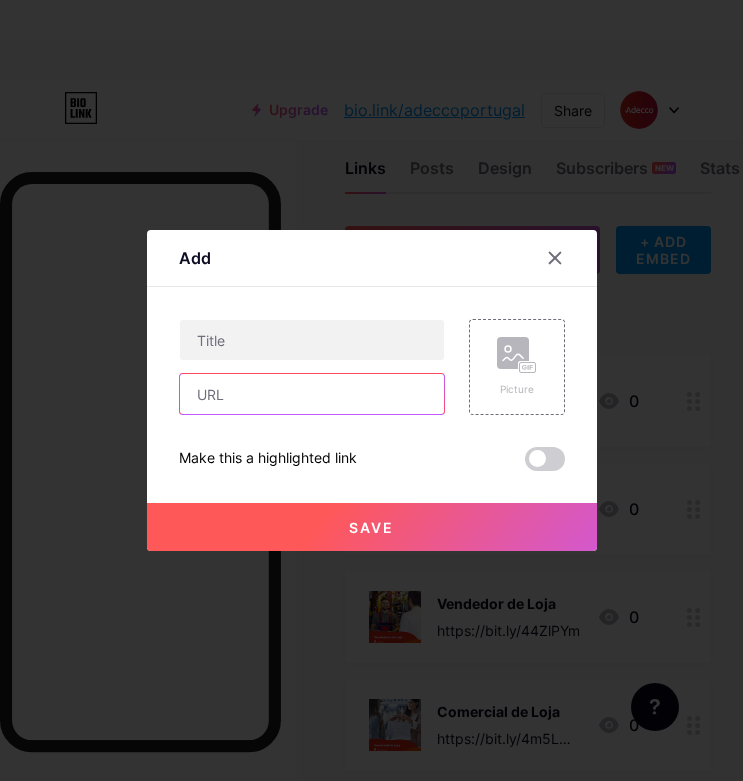 click at bounding box center (312, 394) 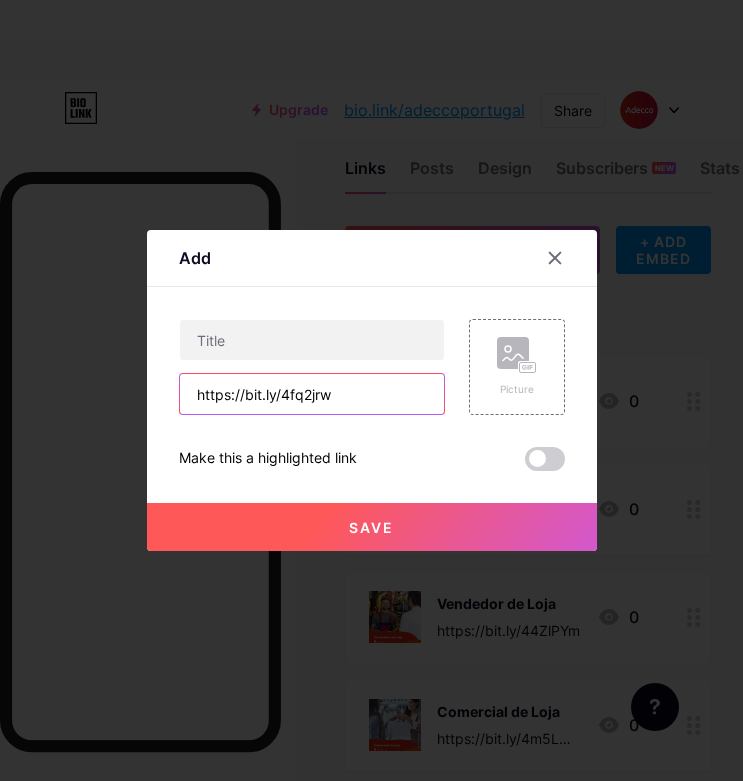 type on "https://bit.ly/4fq2jrw" 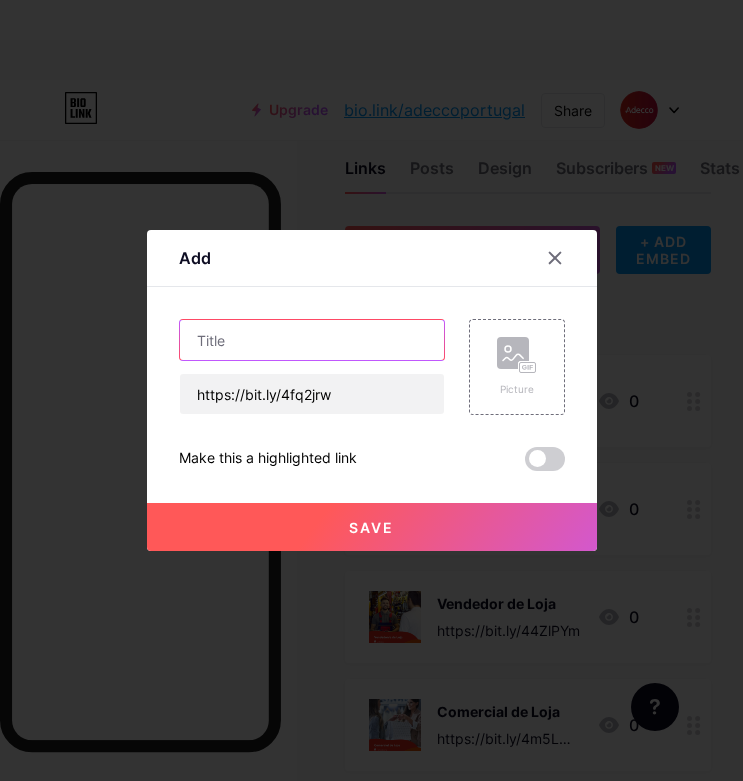 click at bounding box center [312, 340] 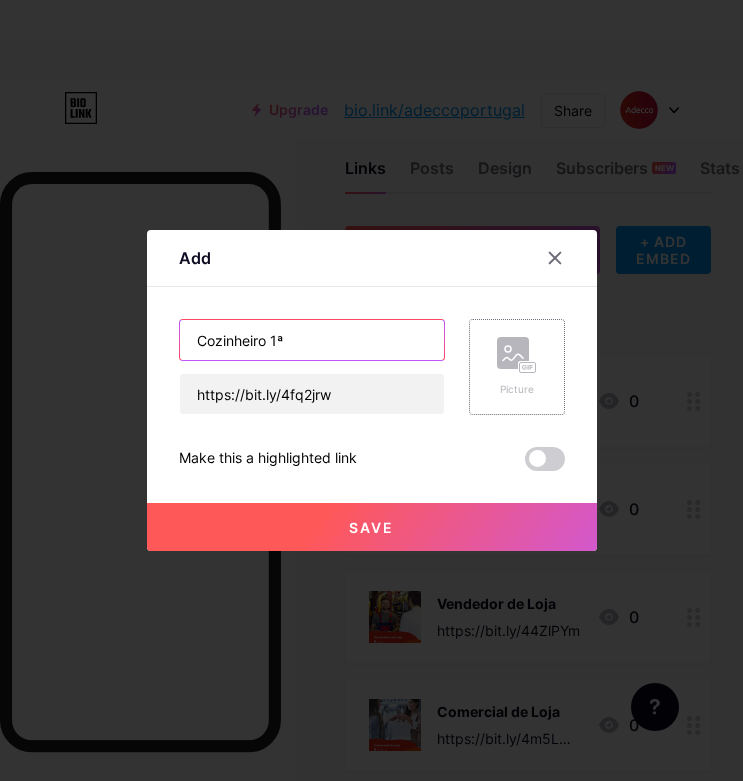 type on "Cozinheiro 1ª" 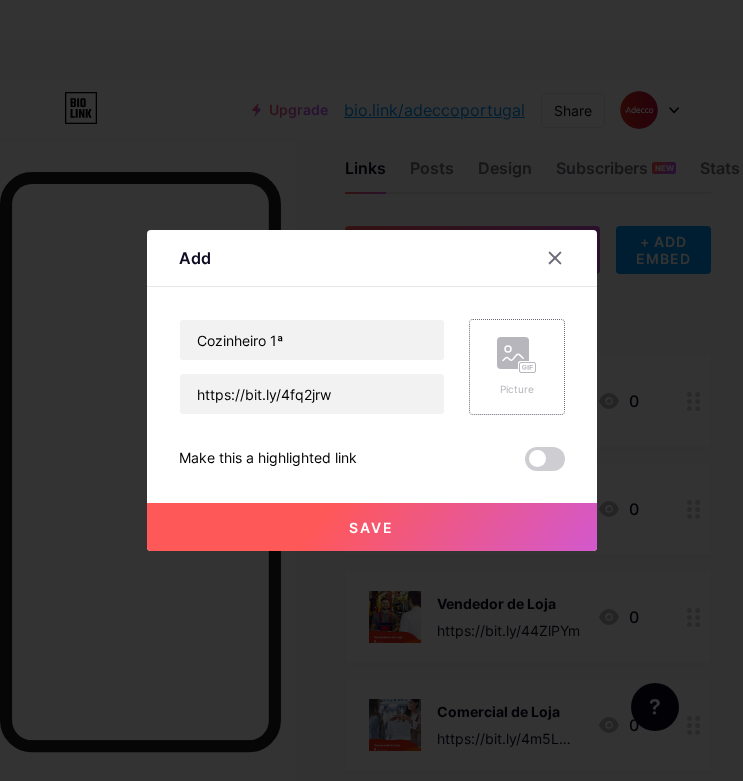 click on "Picture" at bounding box center (517, 367) 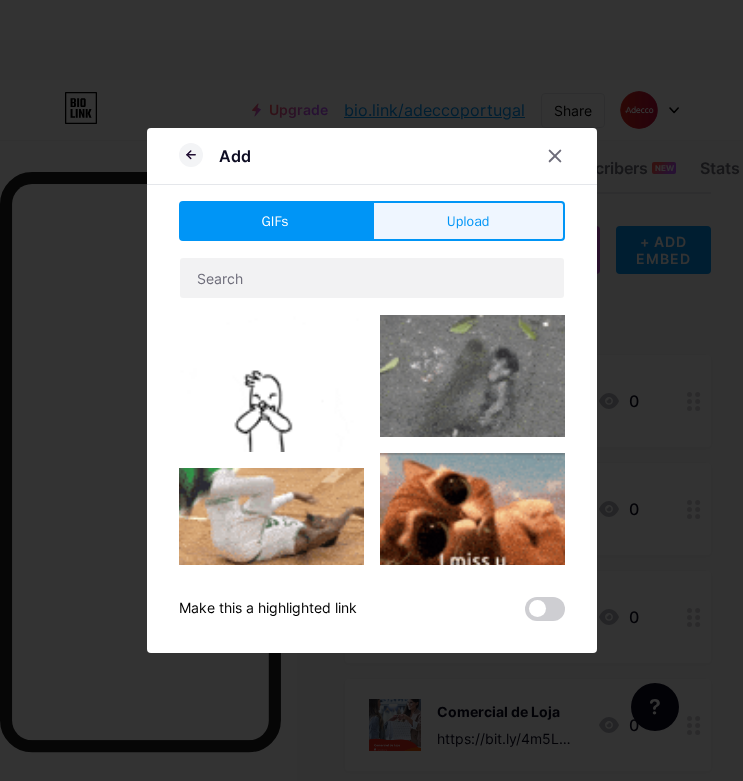 click on "Upload" at bounding box center (468, 221) 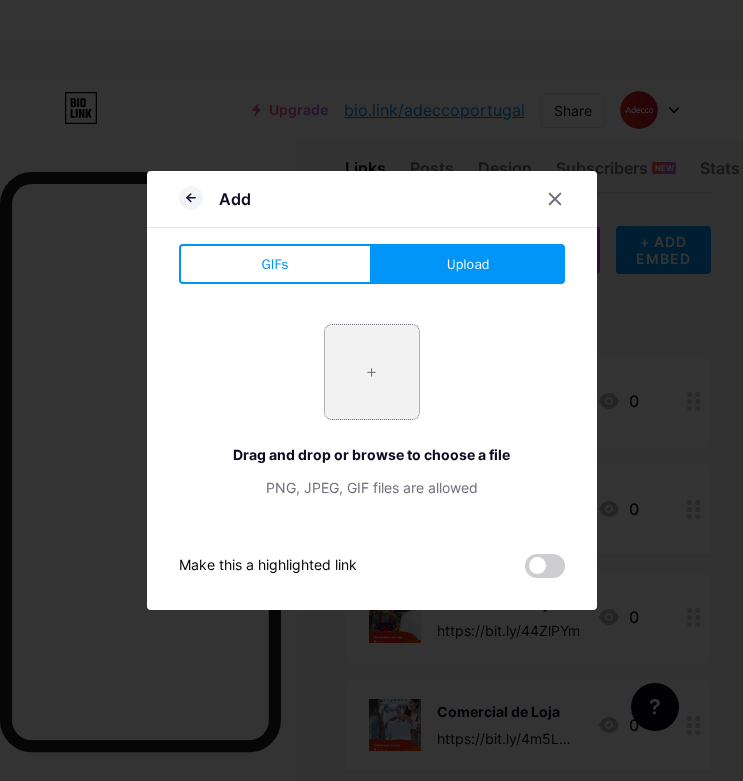 click at bounding box center (372, 372) 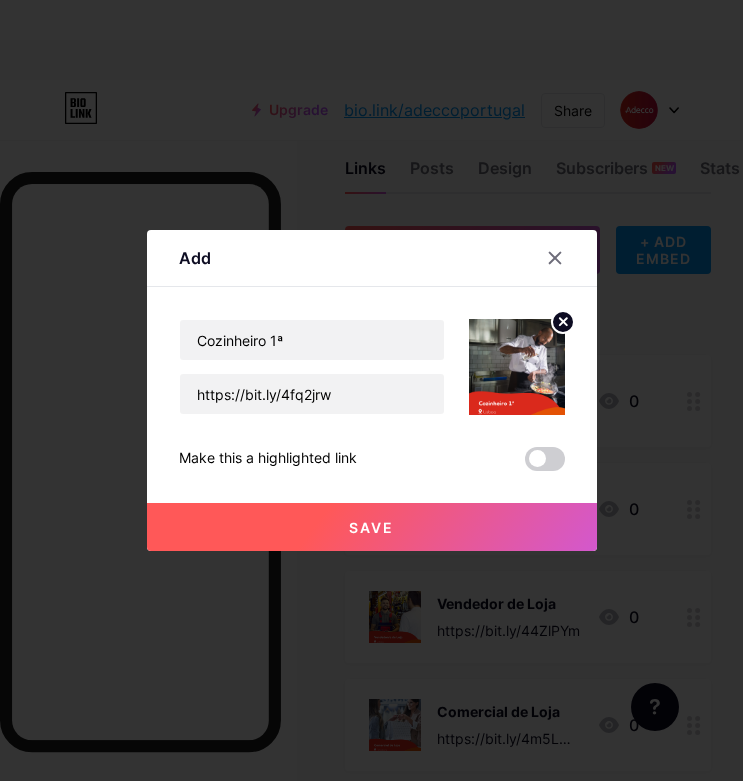 click on "Save" at bounding box center (372, 527) 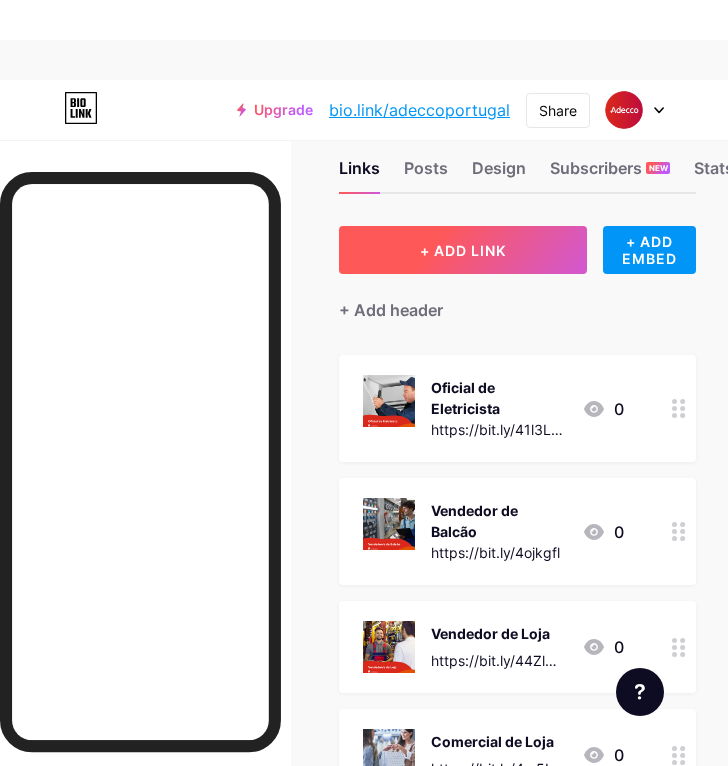 click on "+ ADD LINK" at bounding box center (463, 250) 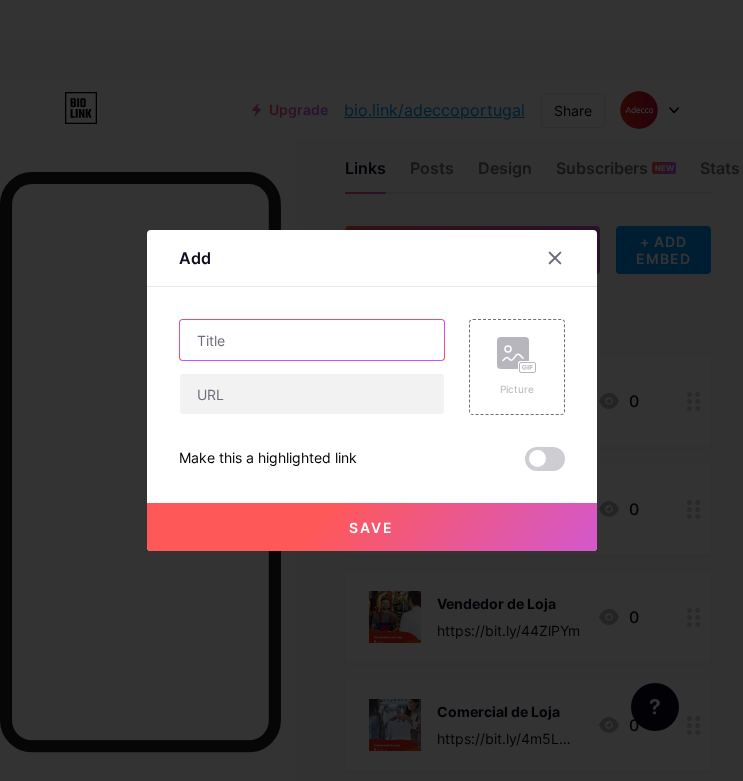 click at bounding box center [312, 340] 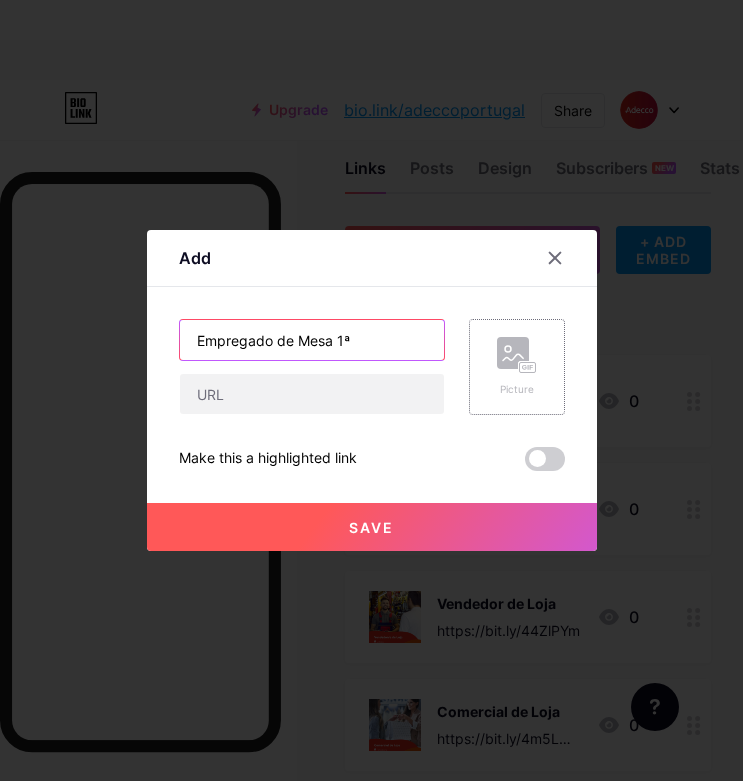 type on "Empregado de Mesa 1ª" 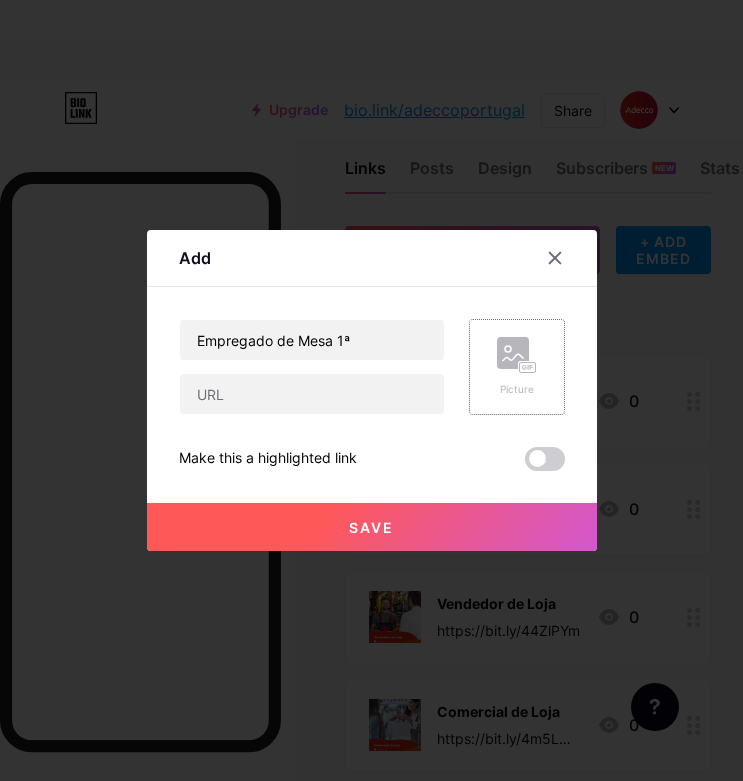 click 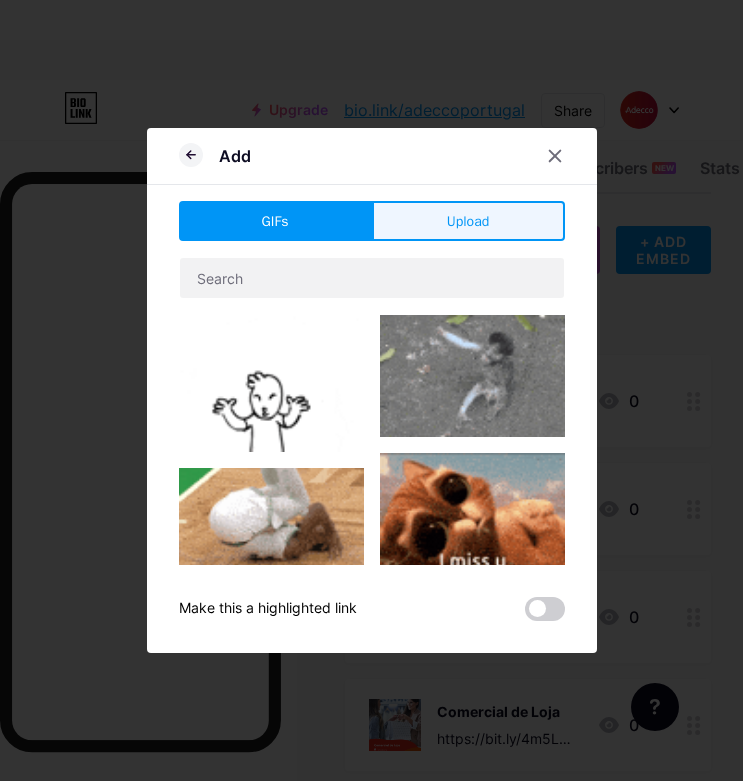 click on "Upload" at bounding box center (468, 221) 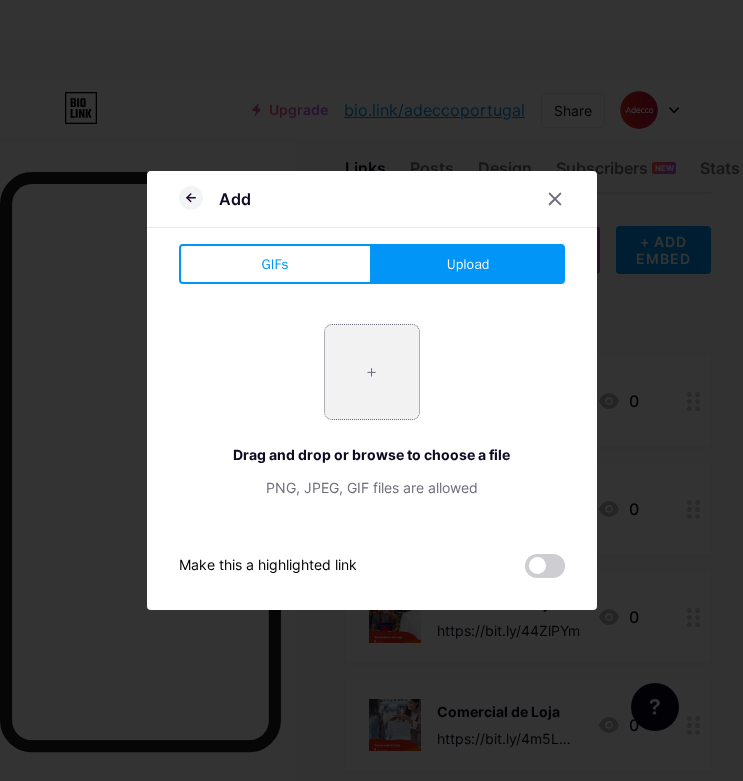 click at bounding box center (372, 372) 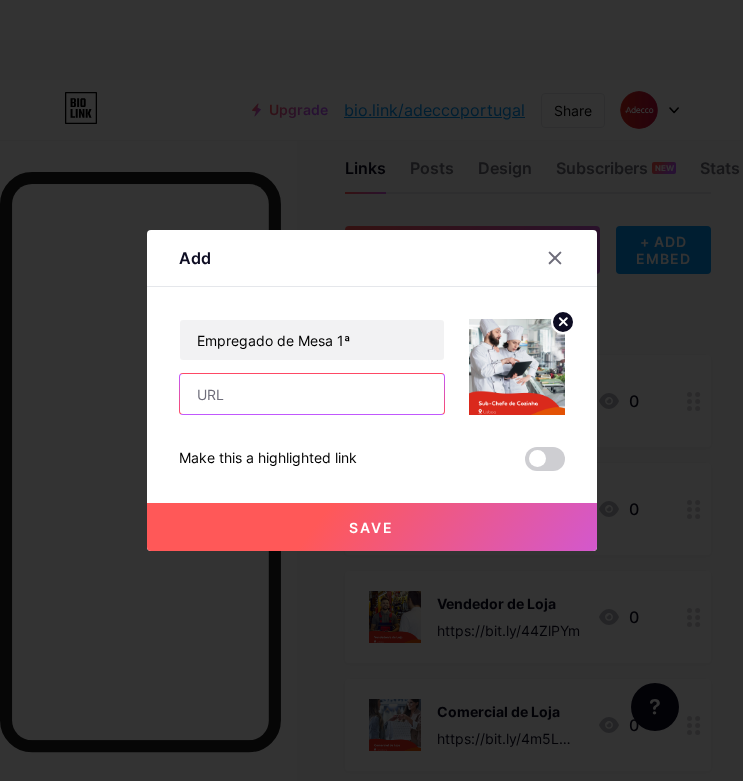 click at bounding box center (312, 394) 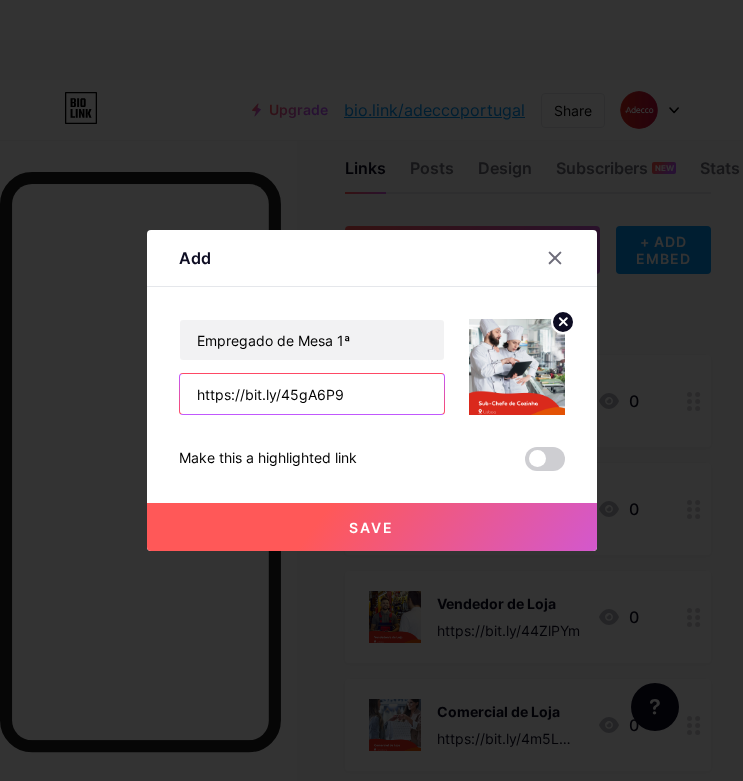 type on "https://bit.ly/45gA6P9" 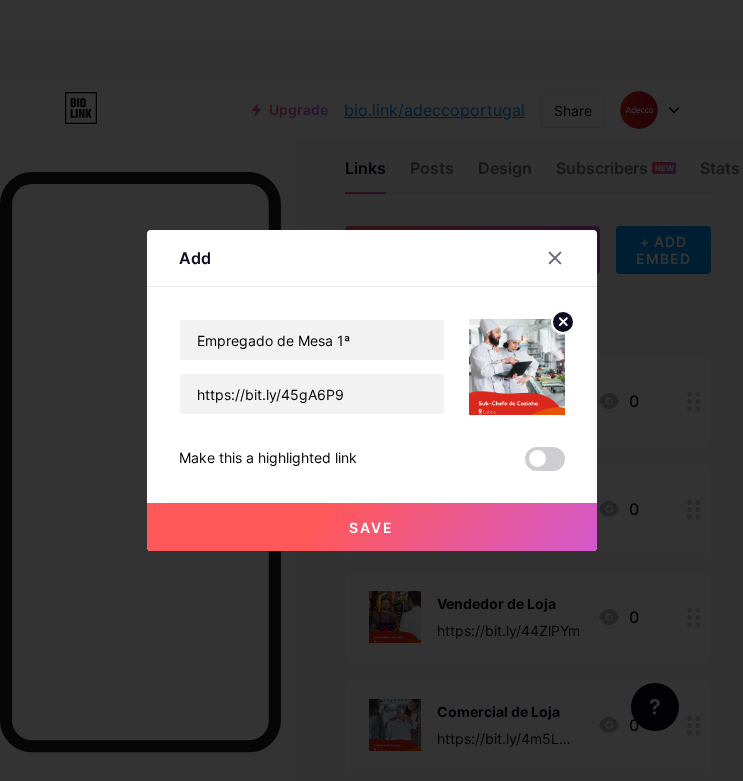 click on "Save" at bounding box center (372, 527) 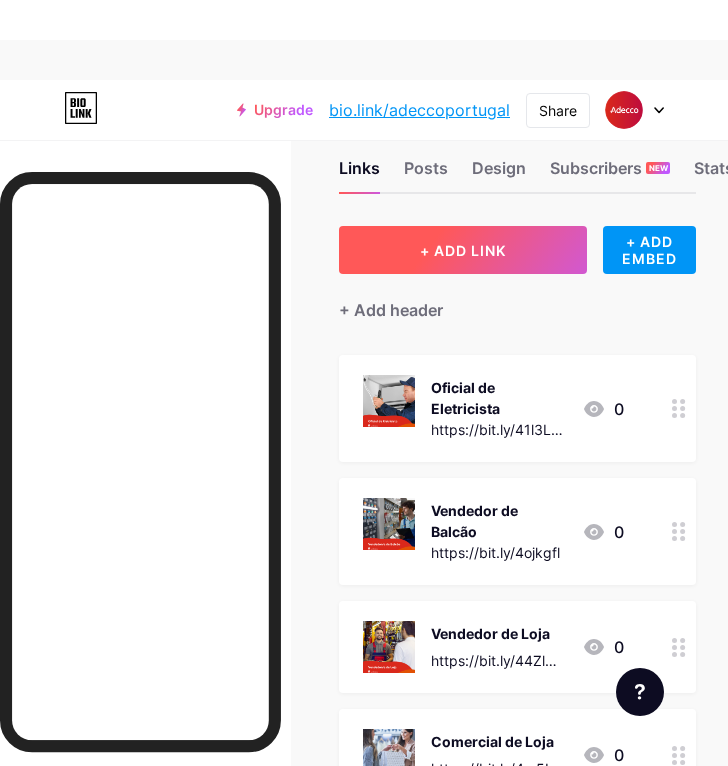 click on "+ ADD LINK" at bounding box center [463, 250] 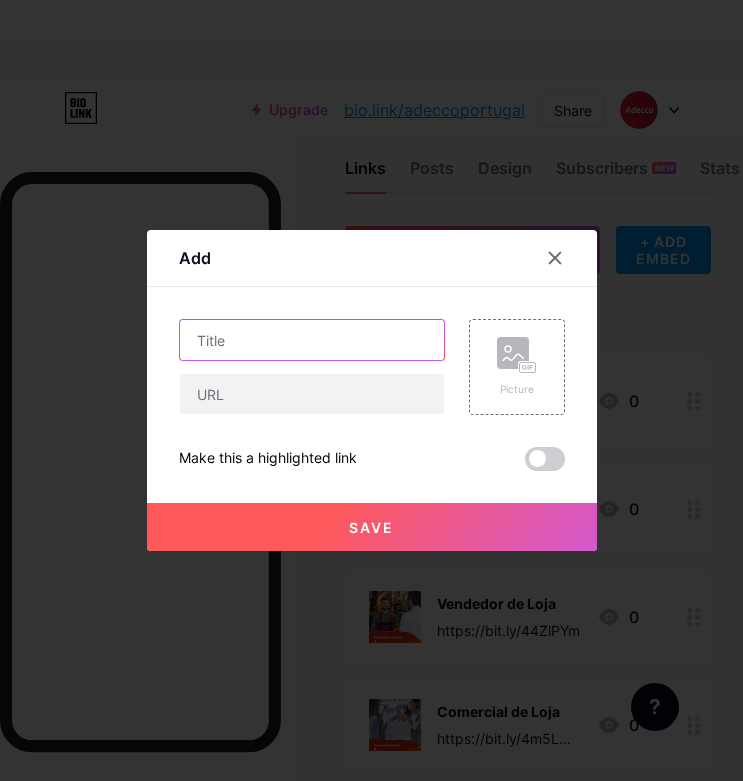 click at bounding box center (312, 340) 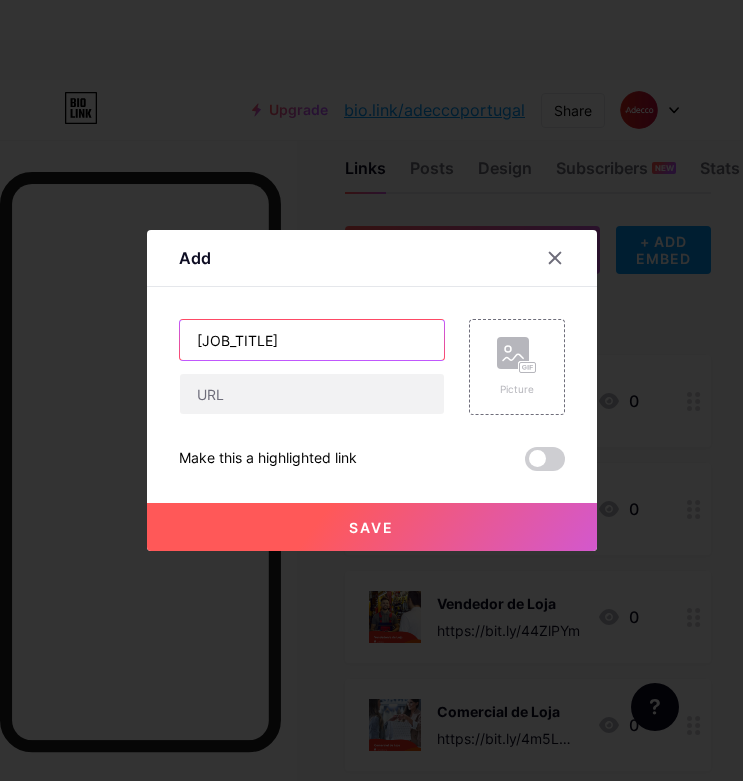 type on "[JOB_TITLE]" 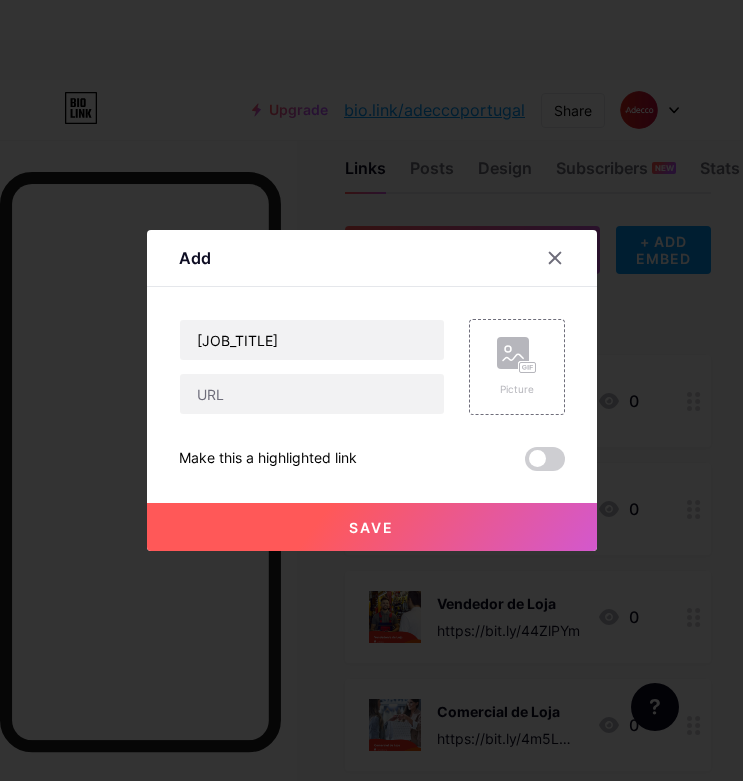 click on "Picture" at bounding box center [505, 367] 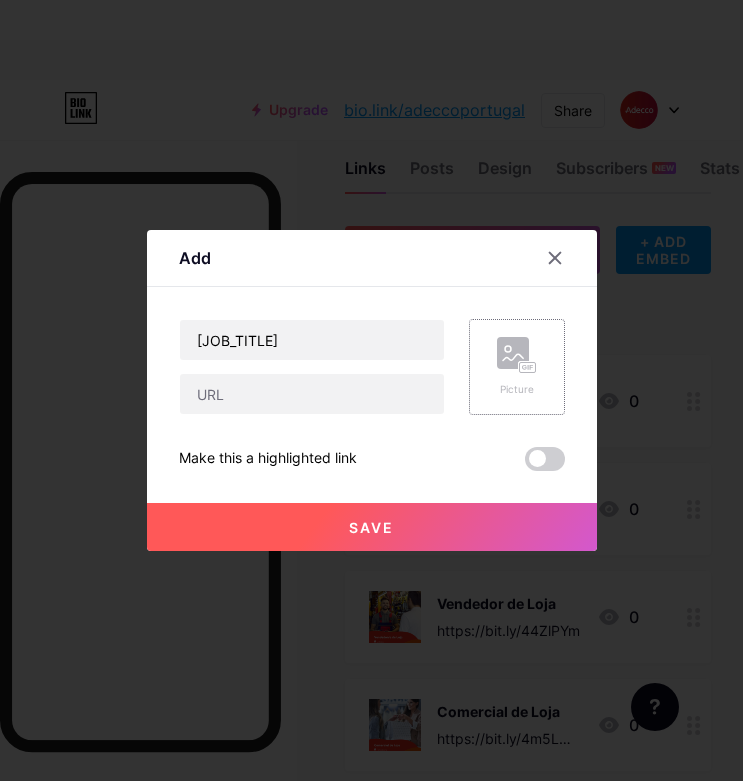 click 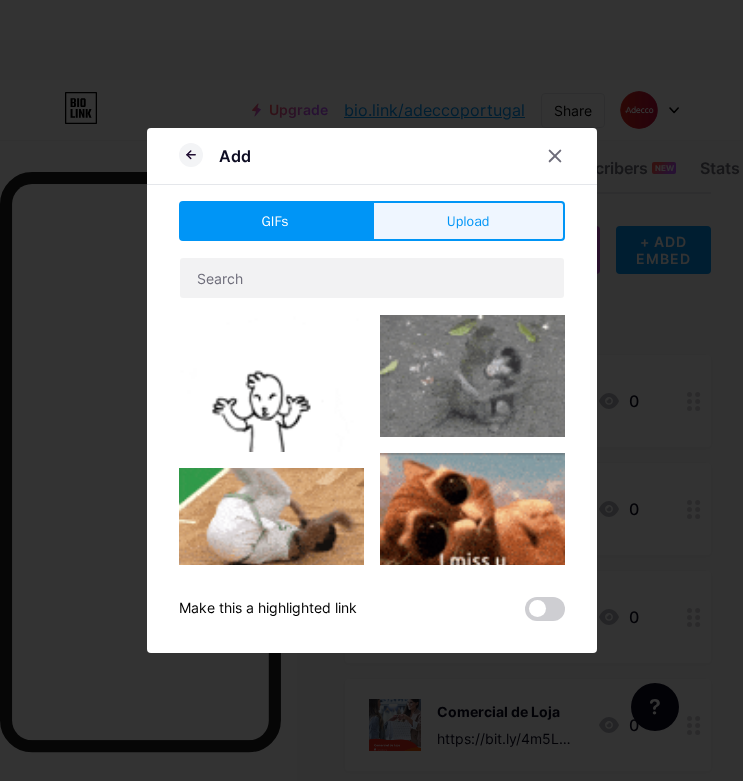 click on "Upload" at bounding box center (468, 221) 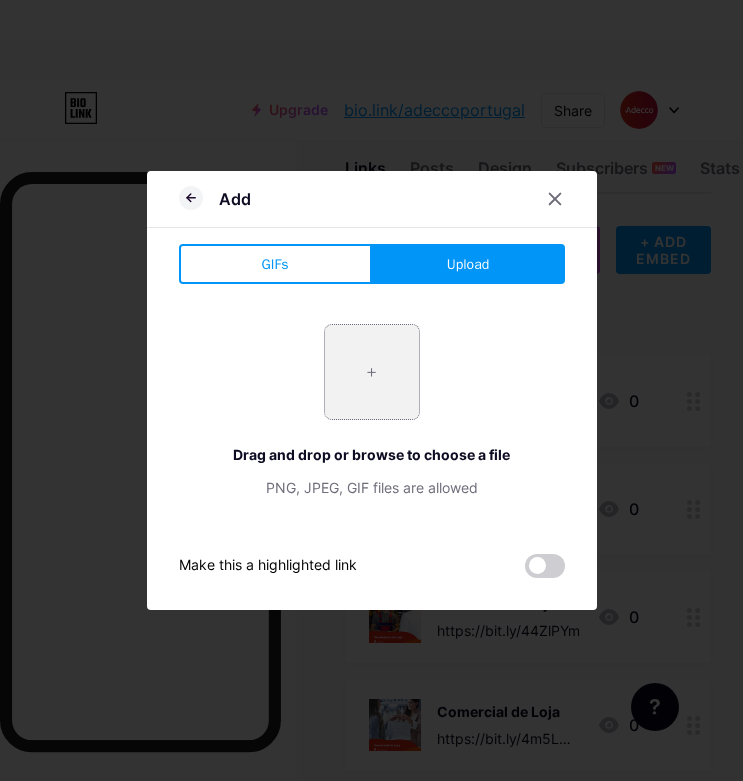 click at bounding box center [372, 372] 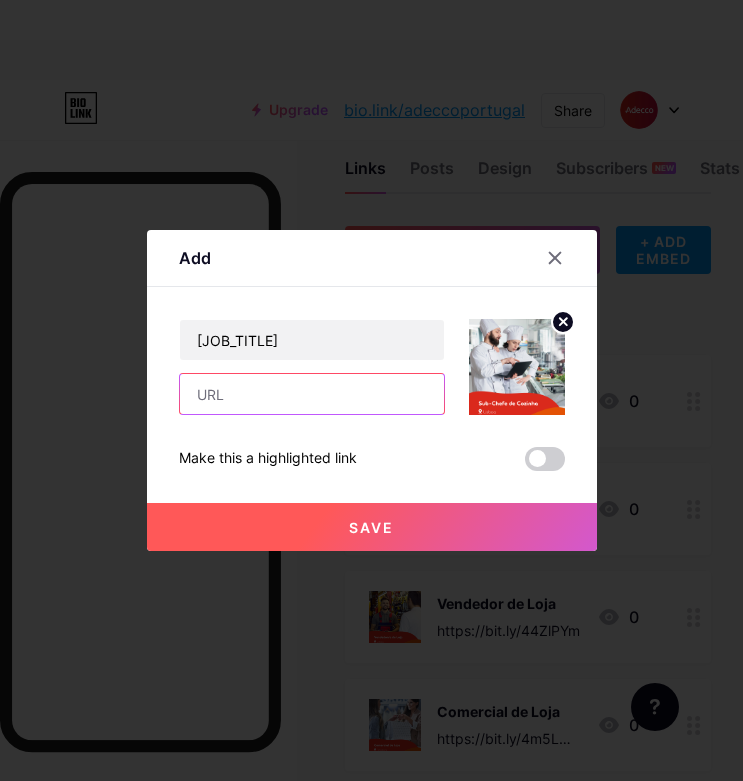 click at bounding box center [312, 394] 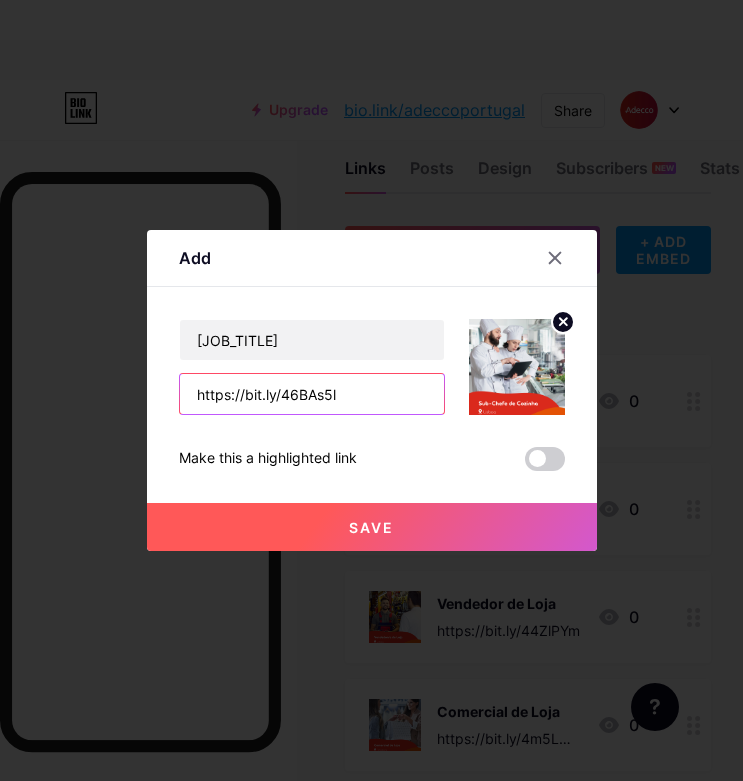 type on "https://bit.ly/46BAs5l" 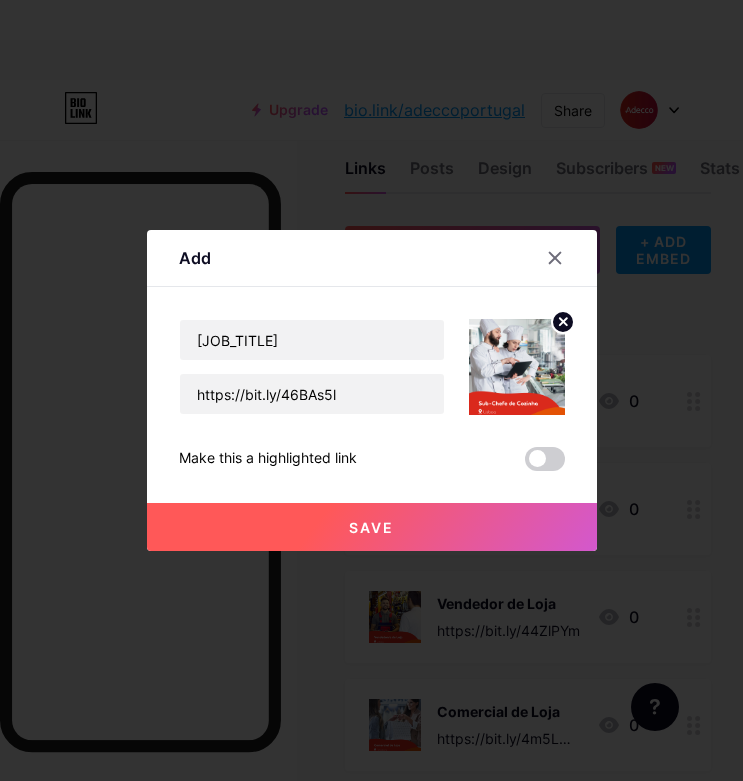 click on "Save" at bounding box center (372, 527) 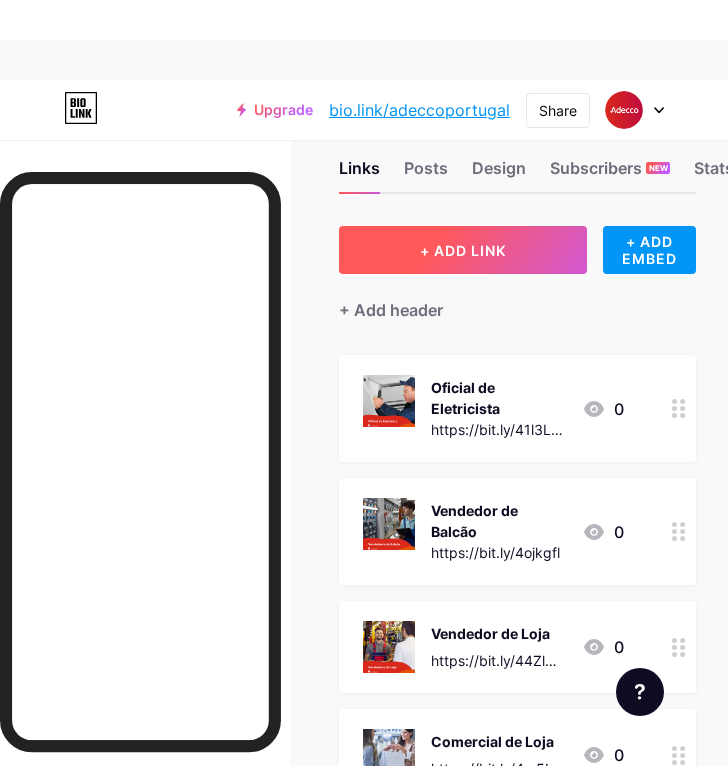 click on "+ ADD LINK" at bounding box center (463, 250) 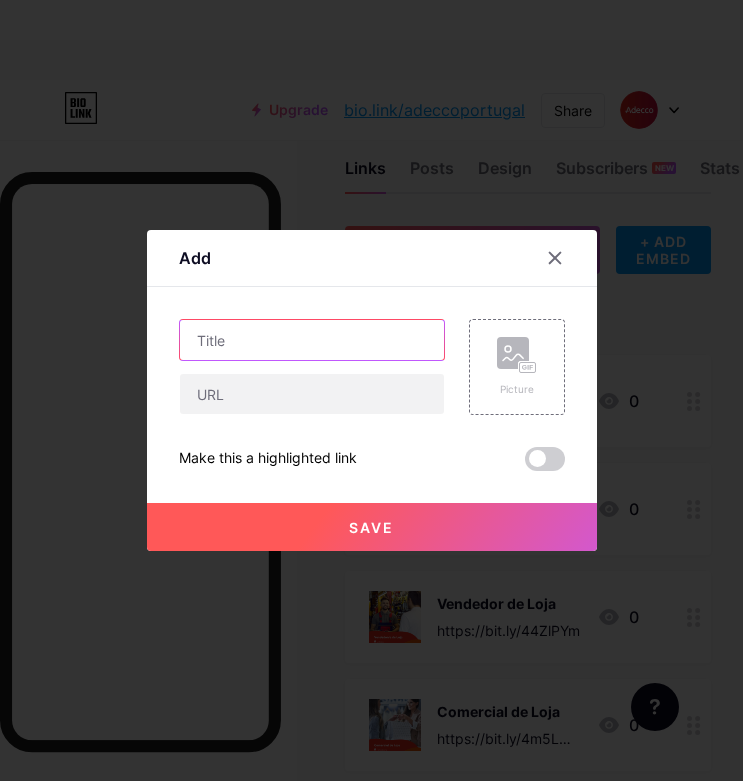 click at bounding box center [312, 340] 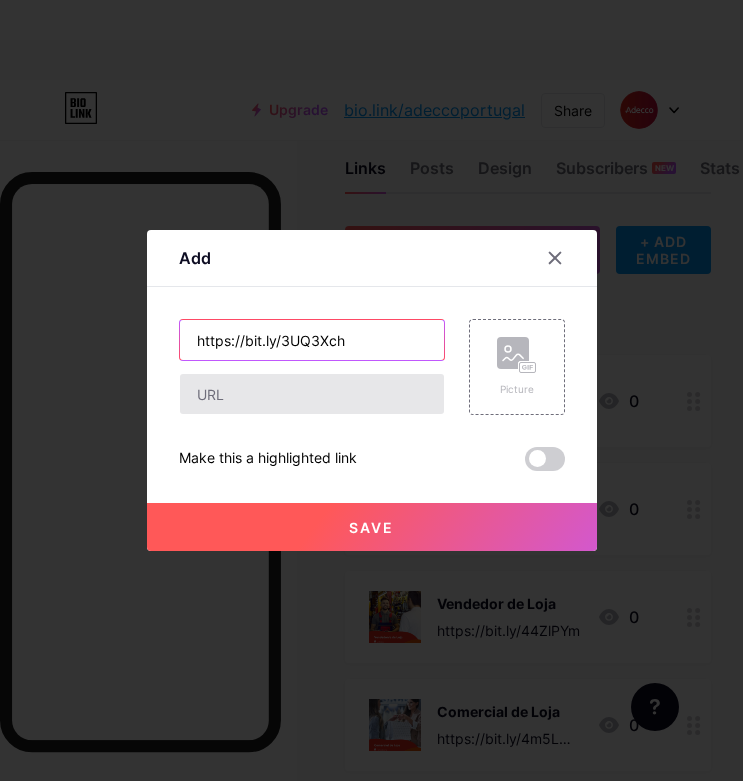 type on "https://bit.ly/3UQ3Xch" 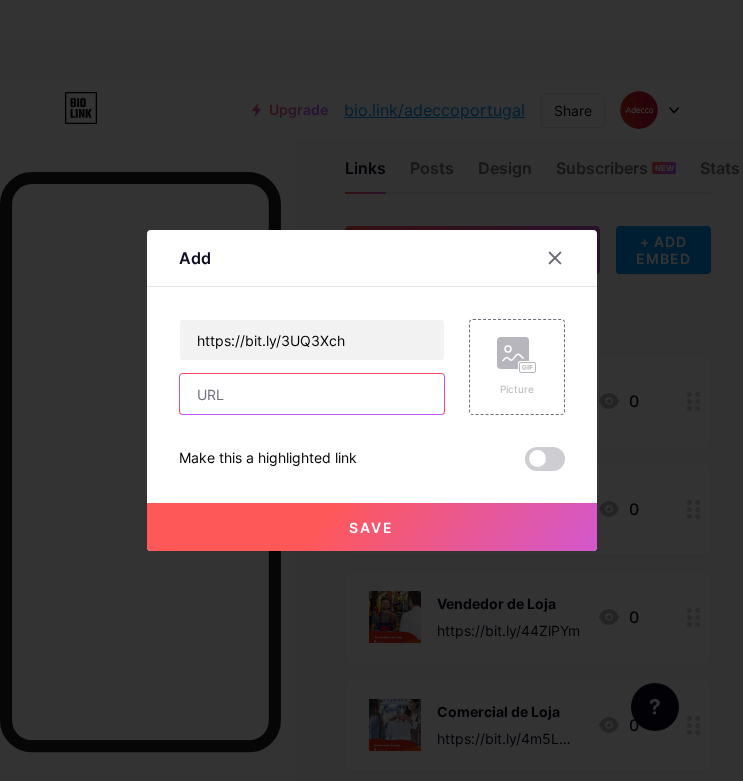 click at bounding box center [312, 394] 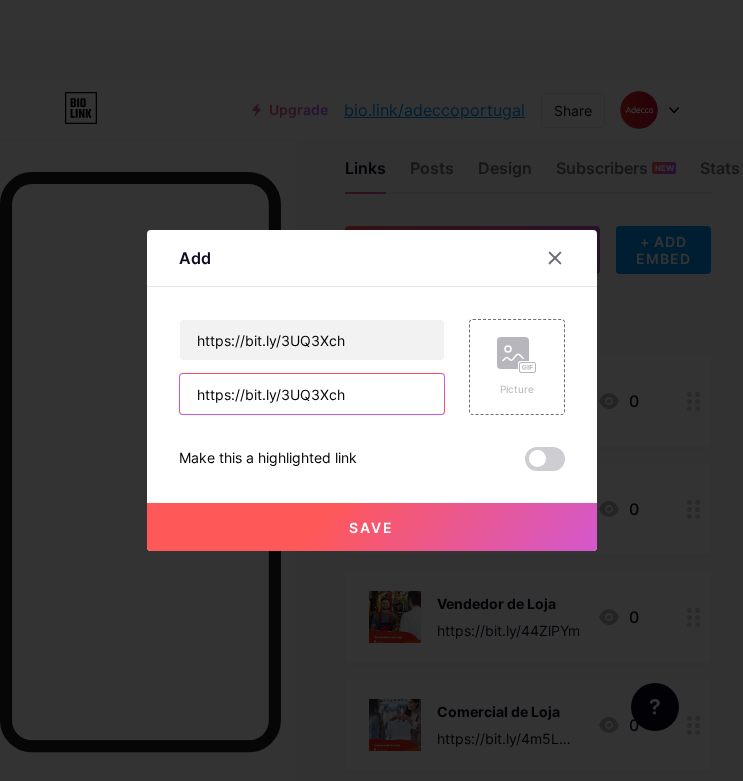 type on "https://bit.ly/3UQ3Xch" 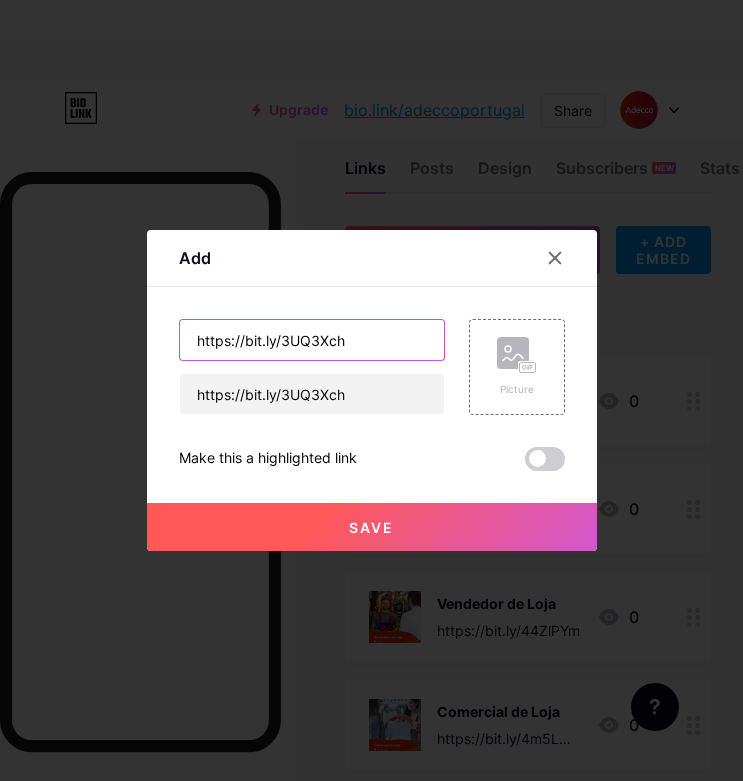 click on "https://bit.ly/3UQ3Xch" at bounding box center [312, 340] 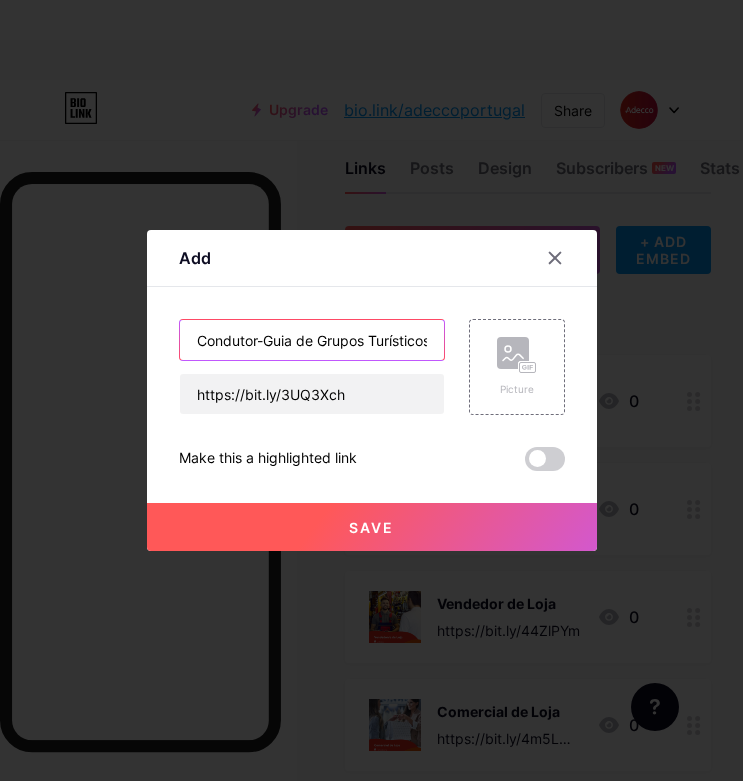 scroll, scrollTop: 0, scrollLeft: 8, axis: horizontal 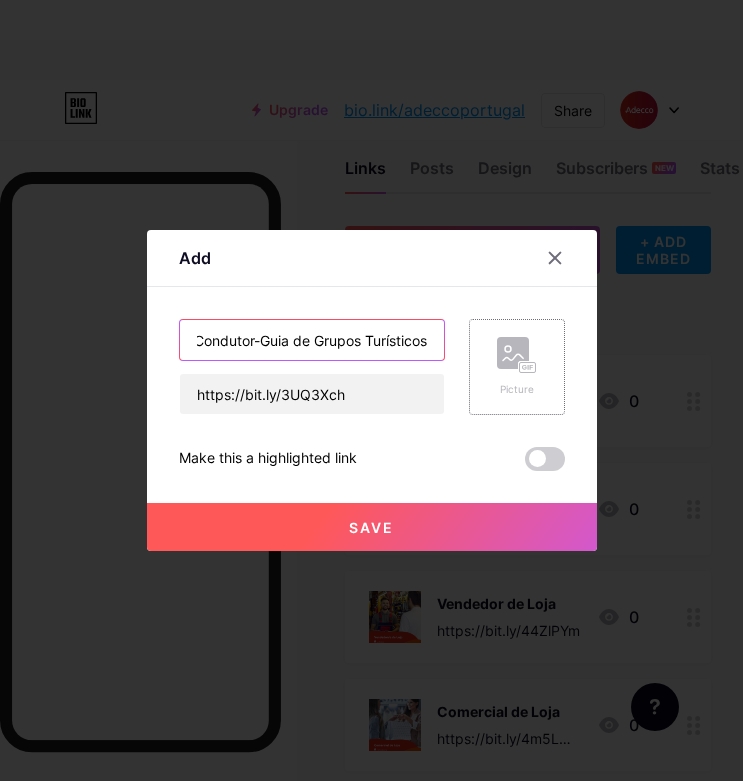type on "Condutor-Guia de Grupos Turísticos" 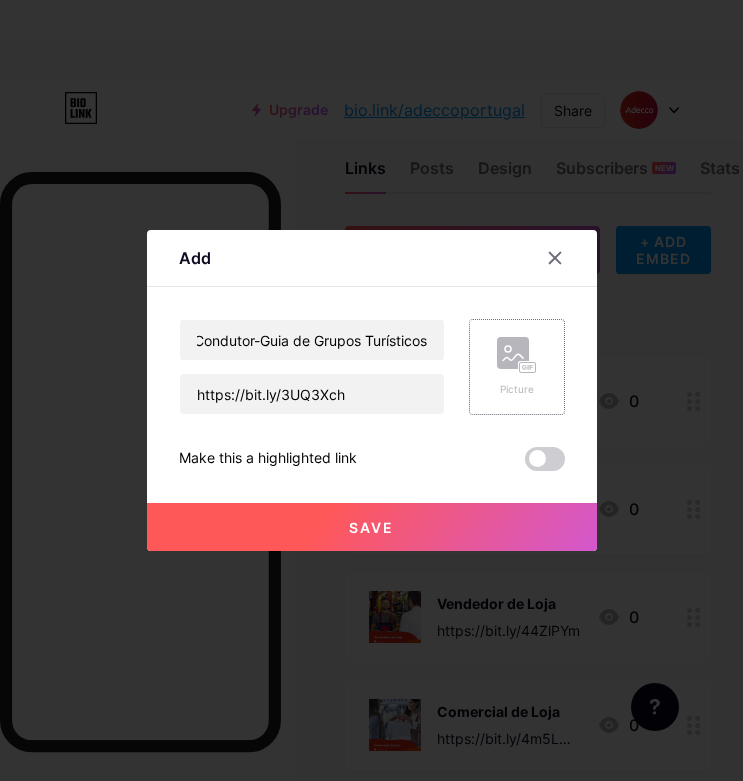 click on "Picture" at bounding box center [517, 389] 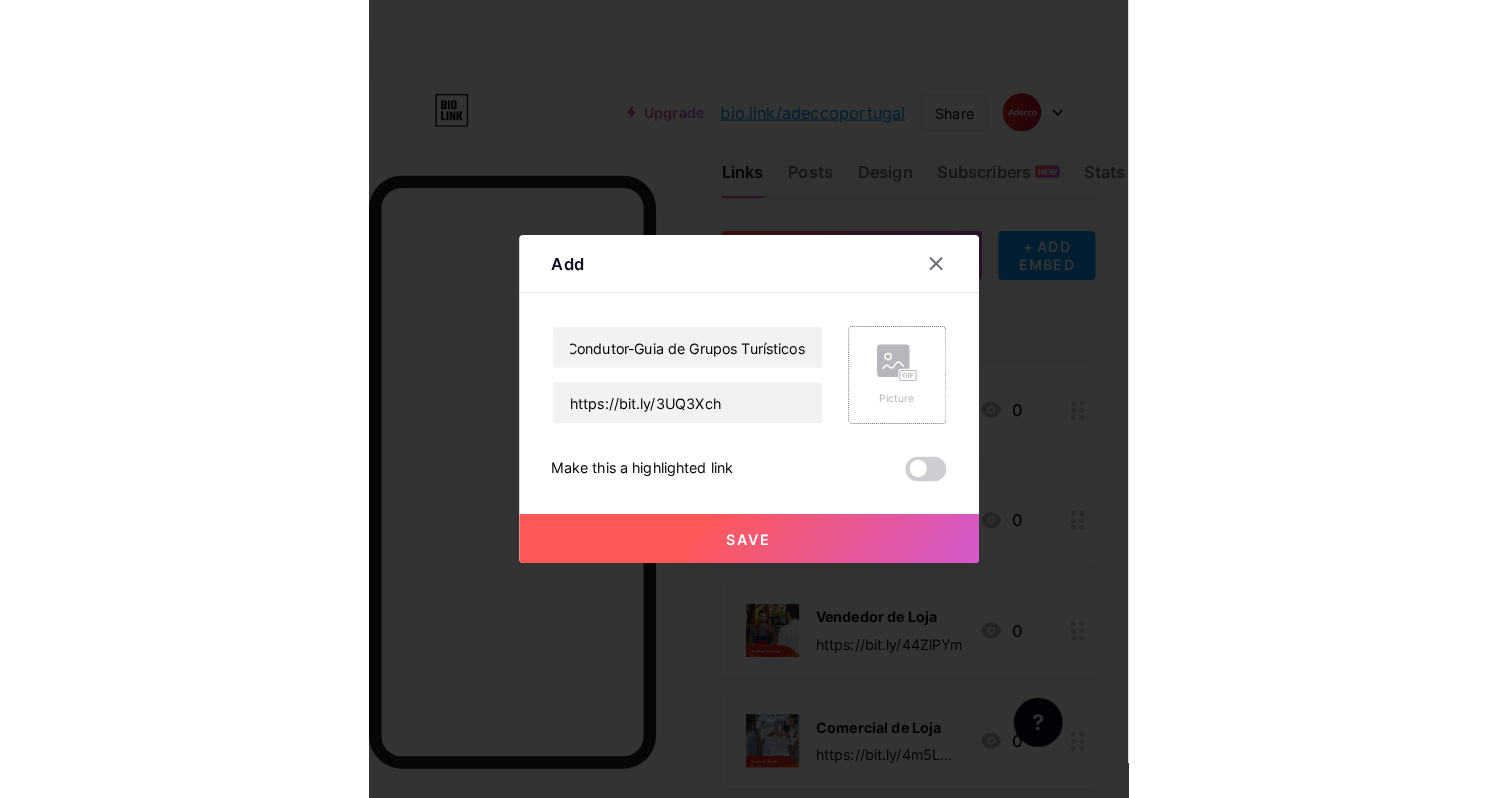 scroll, scrollTop: 0, scrollLeft: 0, axis: both 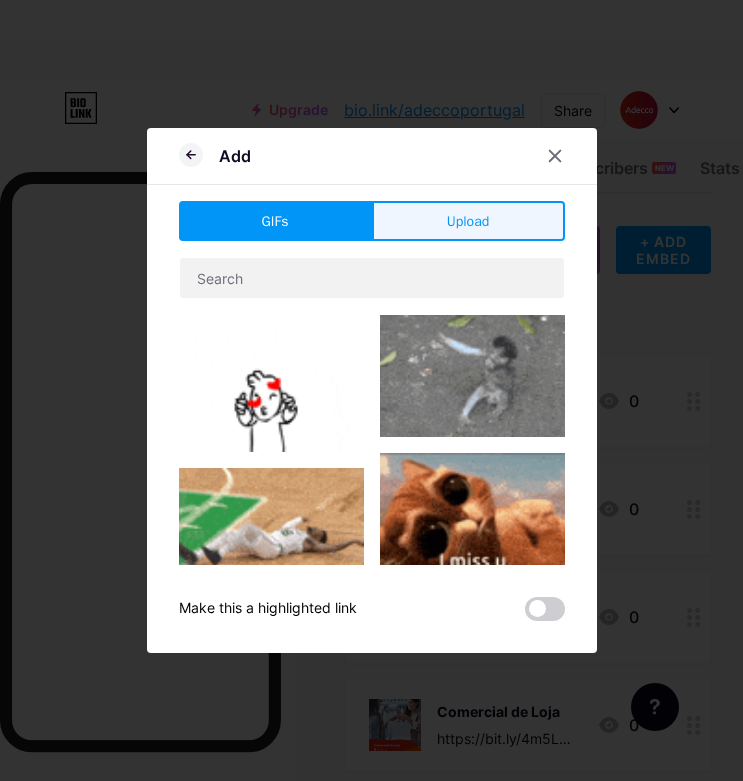 click on "Upload" at bounding box center [468, 221] 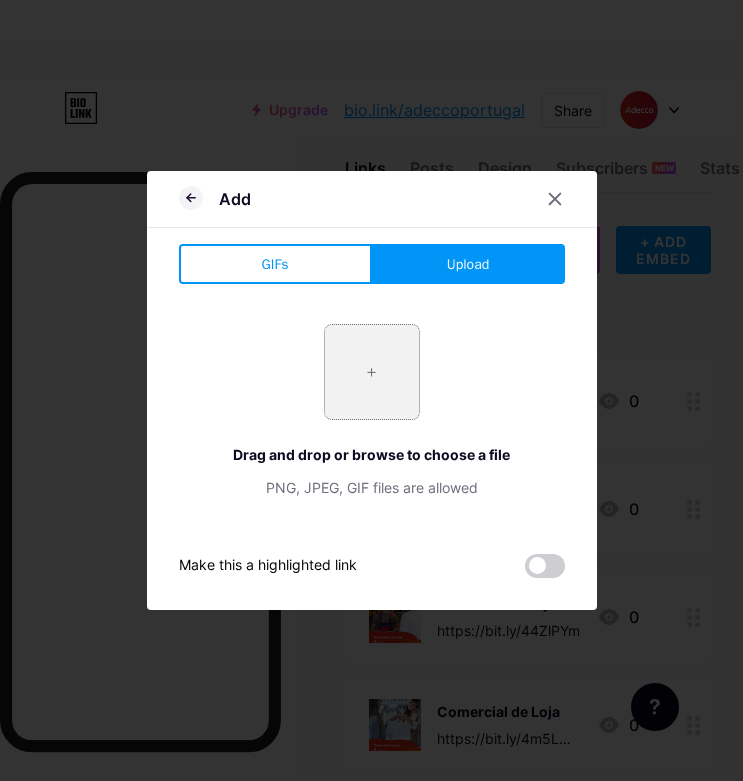 click at bounding box center (372, 372) 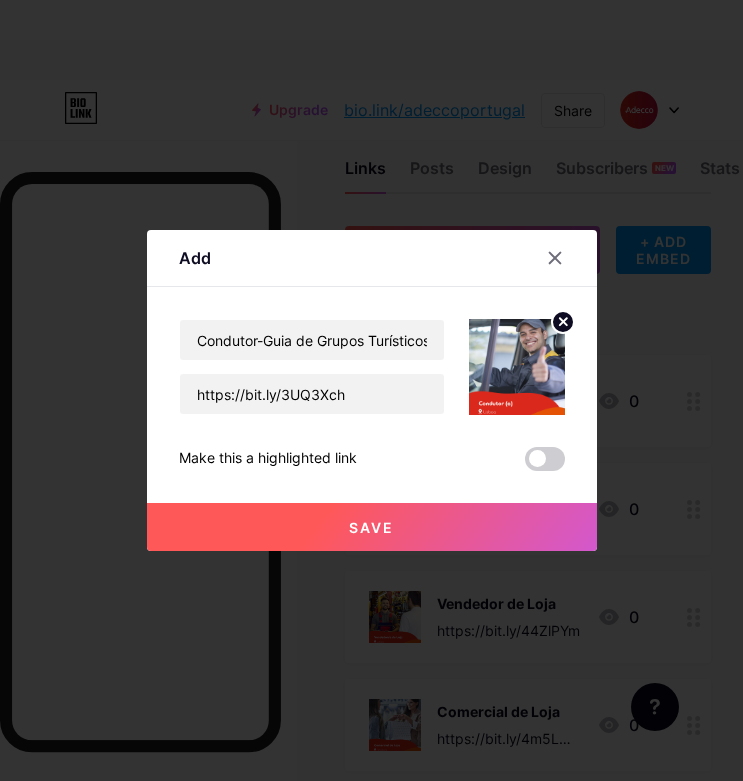 click on "Save" at bounding box center [372, 527] 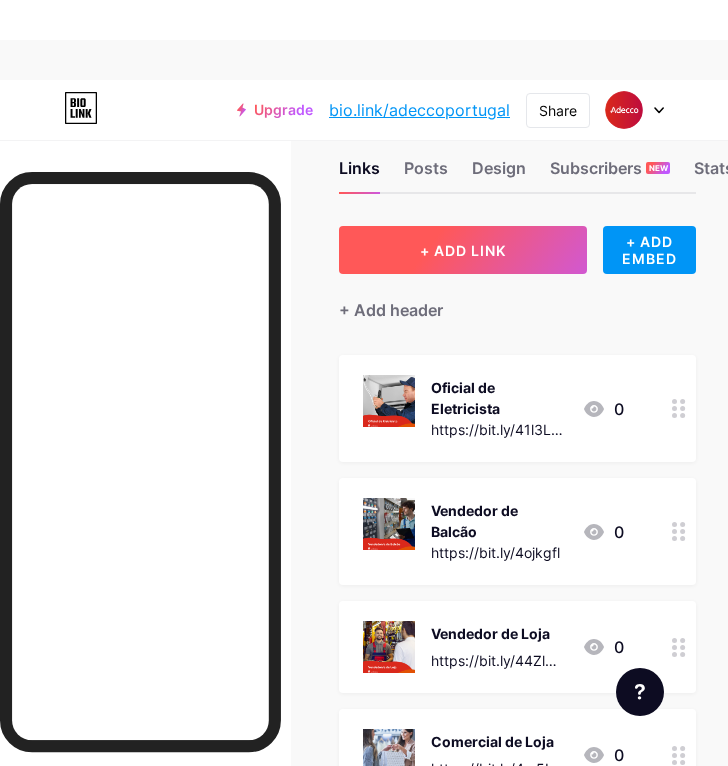 click on "+ ADD LINK" at bounding box center [463, 250] 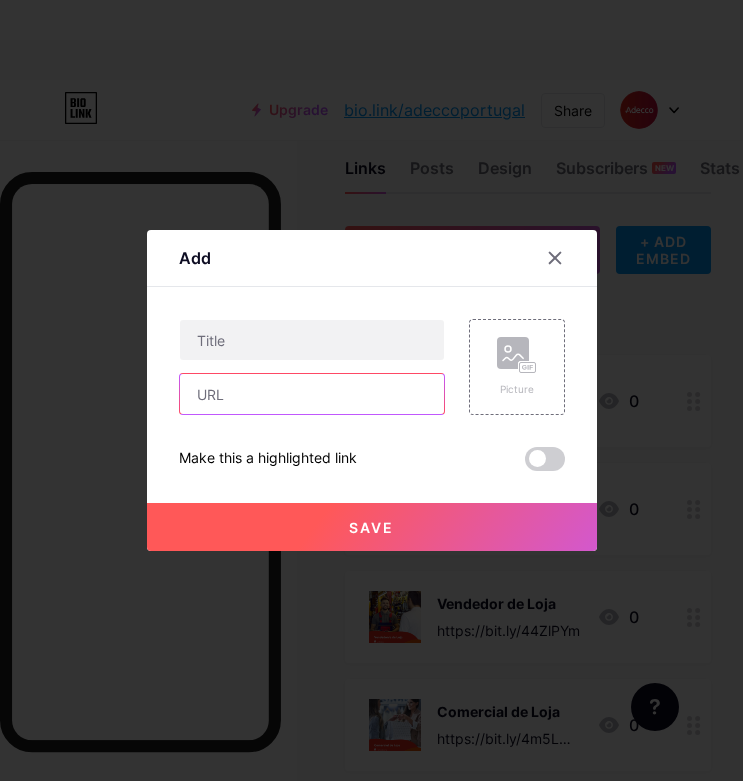 click at bounding box center [312, 394] 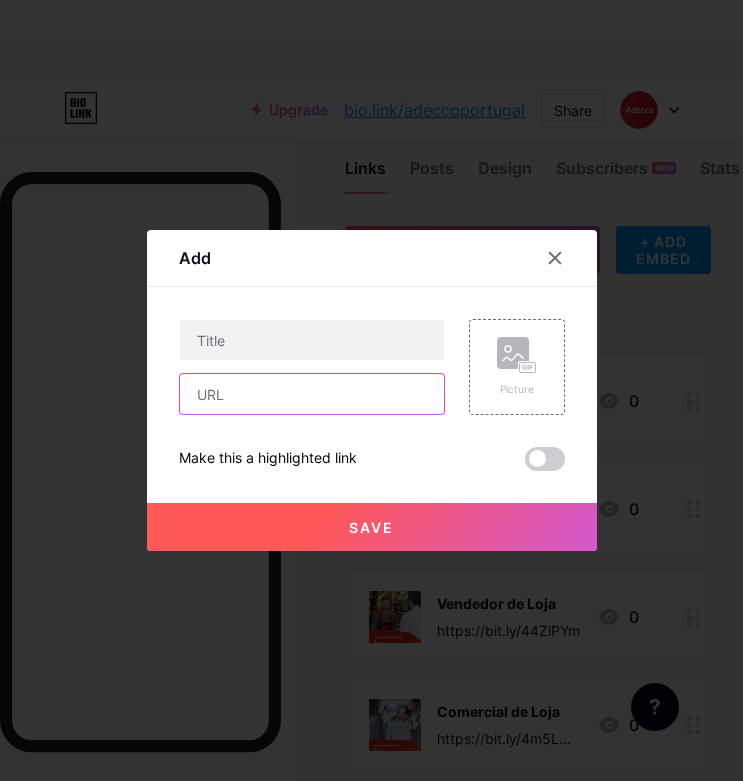 paste on "https://bit.ly/3UeUwDb" 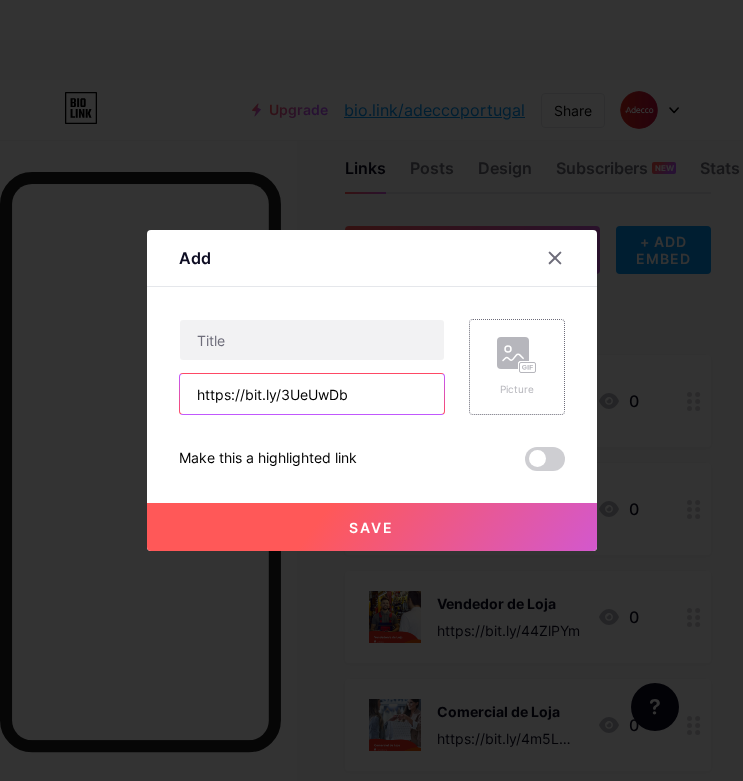 type on "https://bit.ly/3UeUwDb" 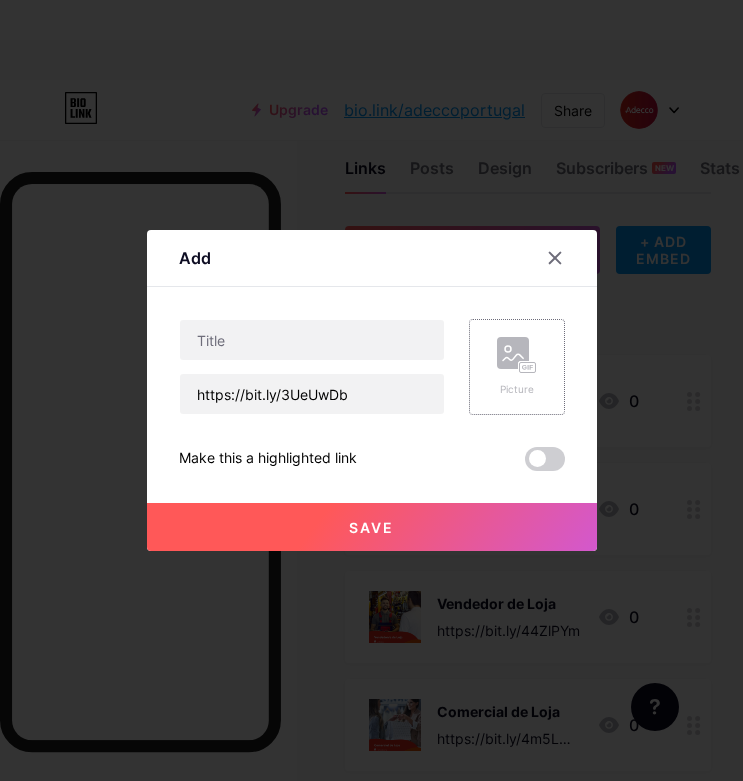 click 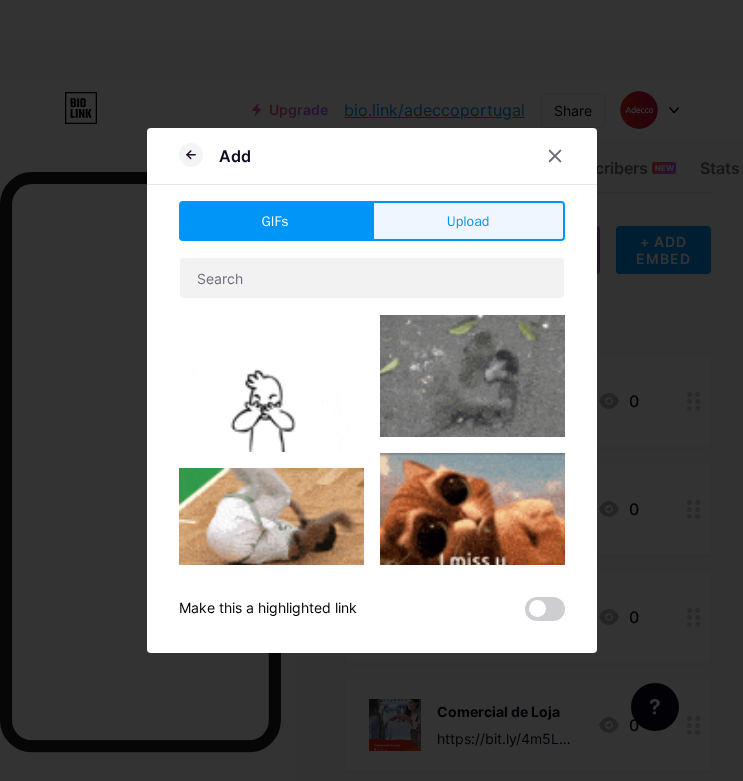 click on "Upload" at bounding box center [468, 221] 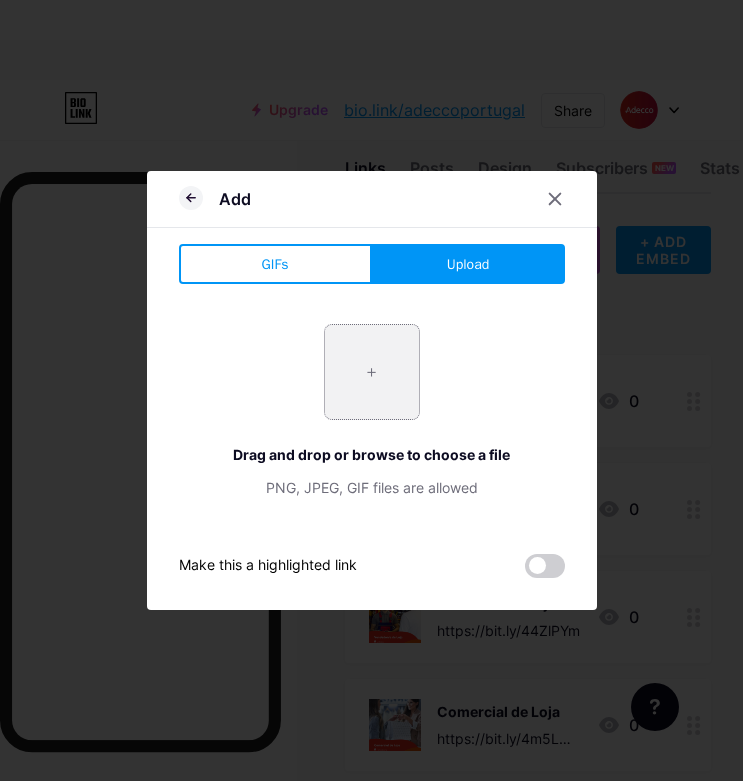 click at bounding box center (372, 372) 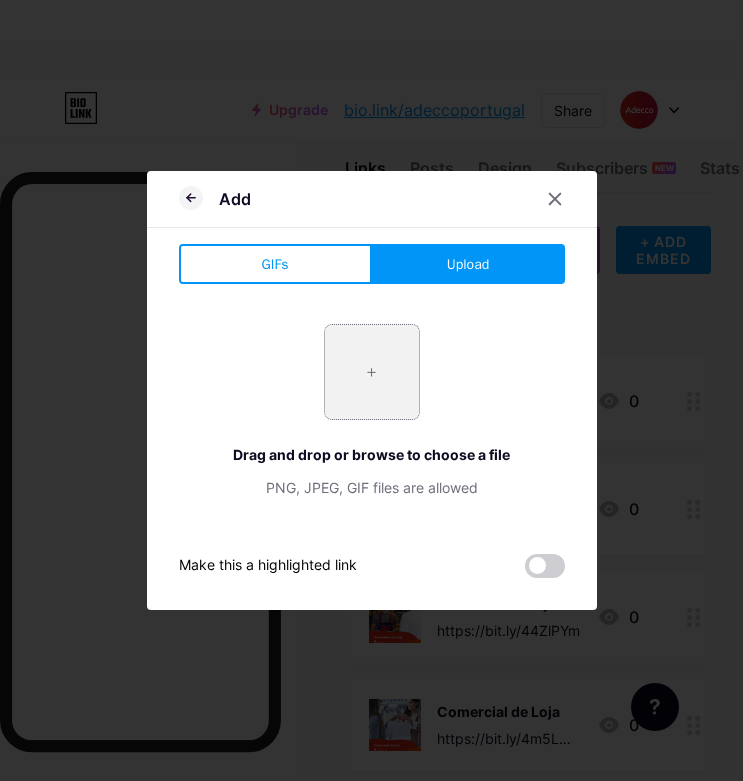 type on "C:\fakepath\10.png" 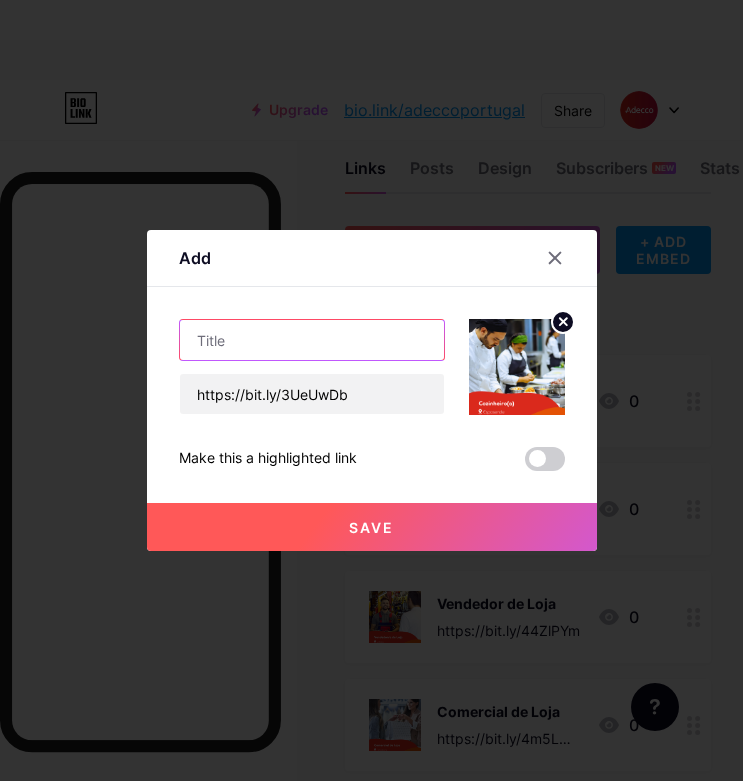 click at bounding box center [312, 340] 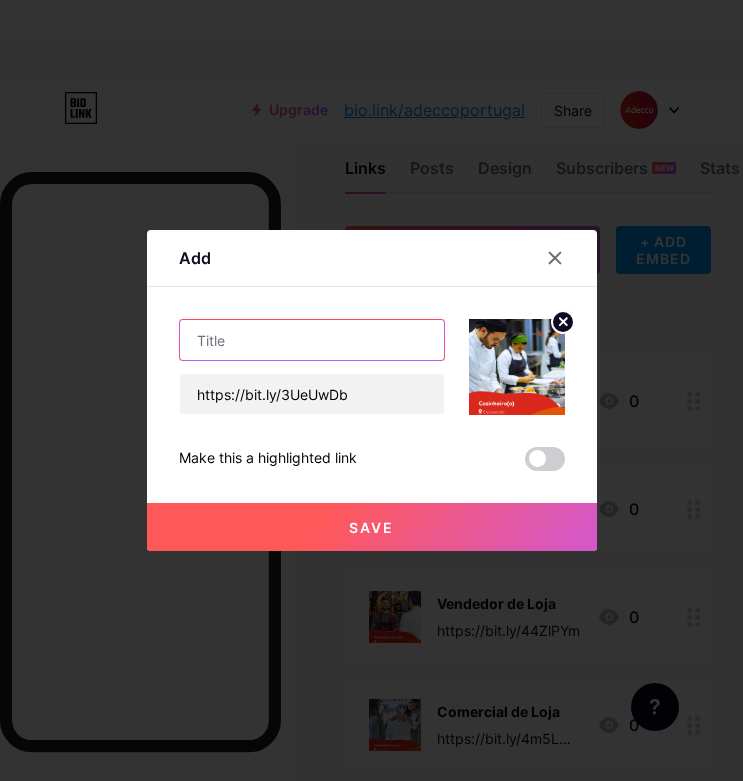 paste on "Cozinheiro(a)" 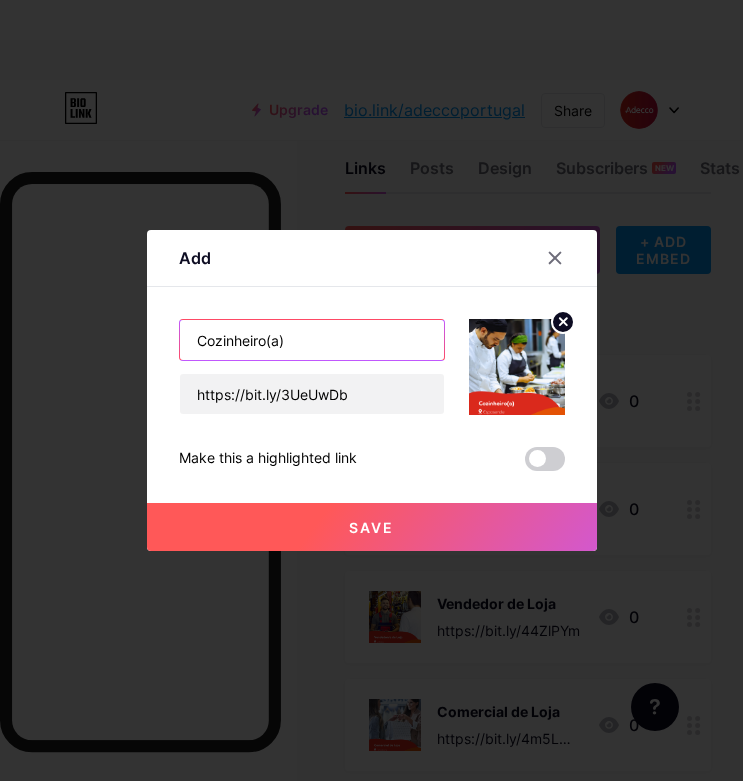 type on "Cozinheiro(a)" 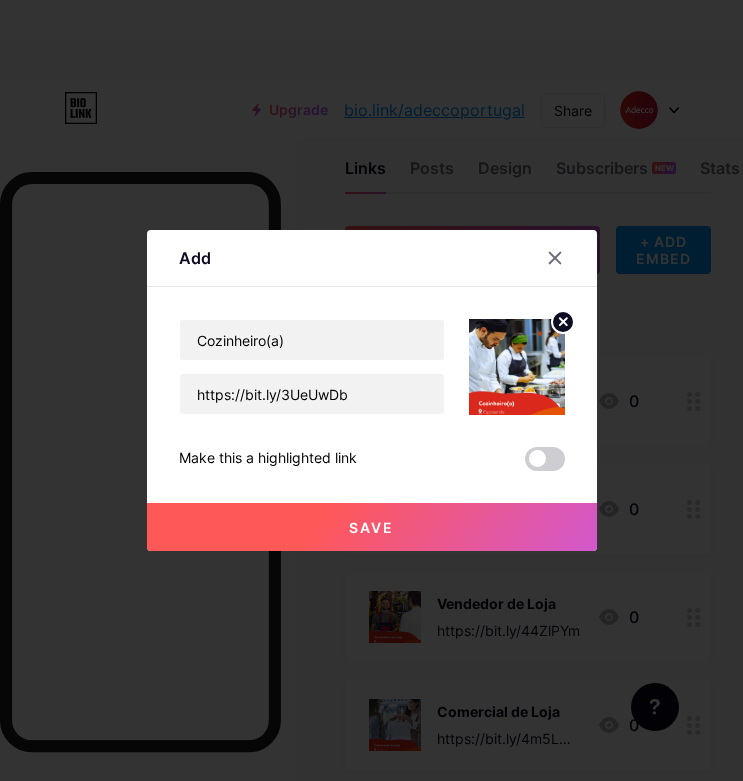 click on "Save" at bounding box center (371, 527) 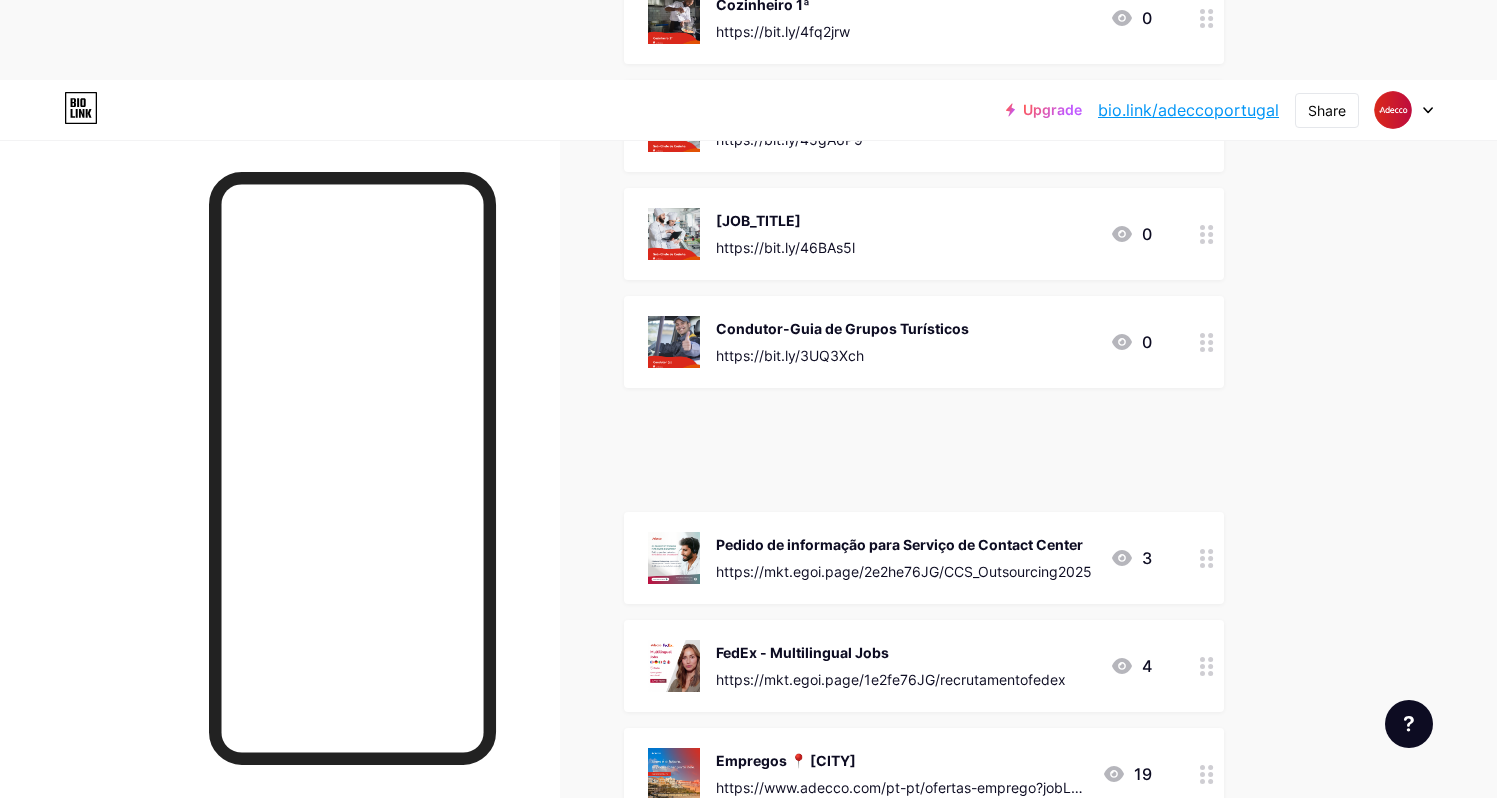 type 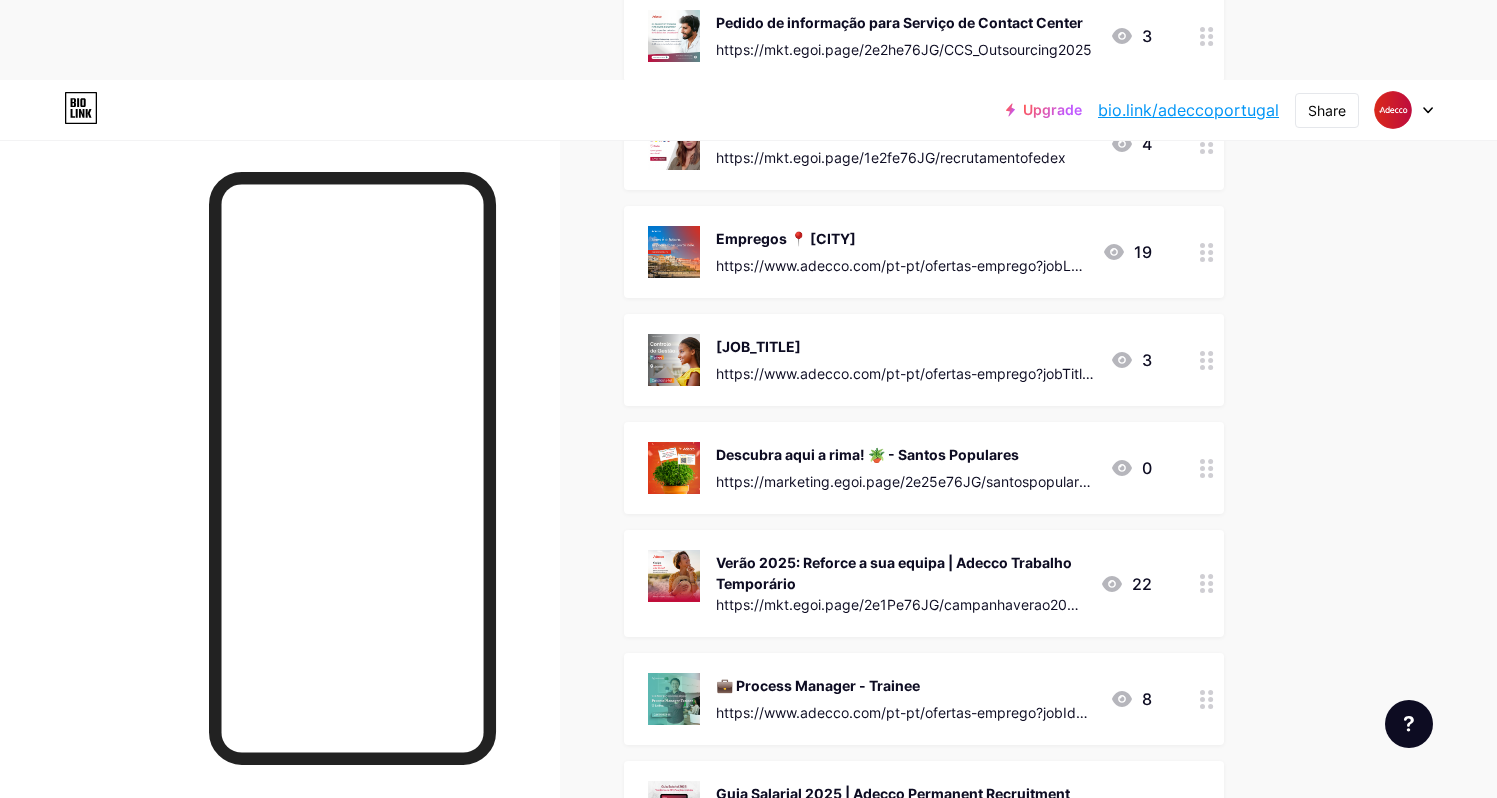 scroll, scrollTop: 909, scrollLeft: 0, axis: vertical 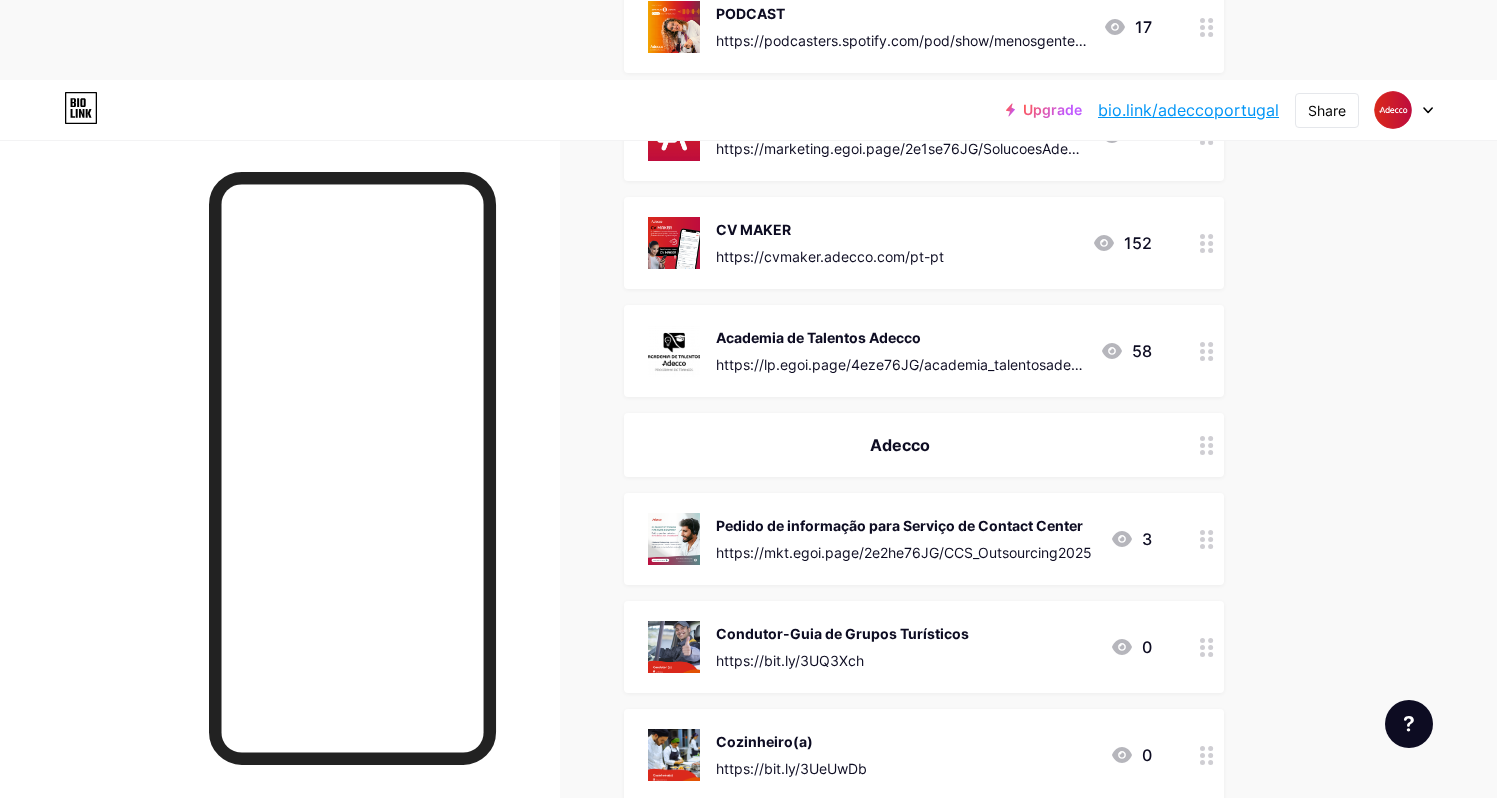 drag, startPoint x: 1184, startPoint y: 535, endPoint x: 1196, endPoint y: 493, distance: 43.68066 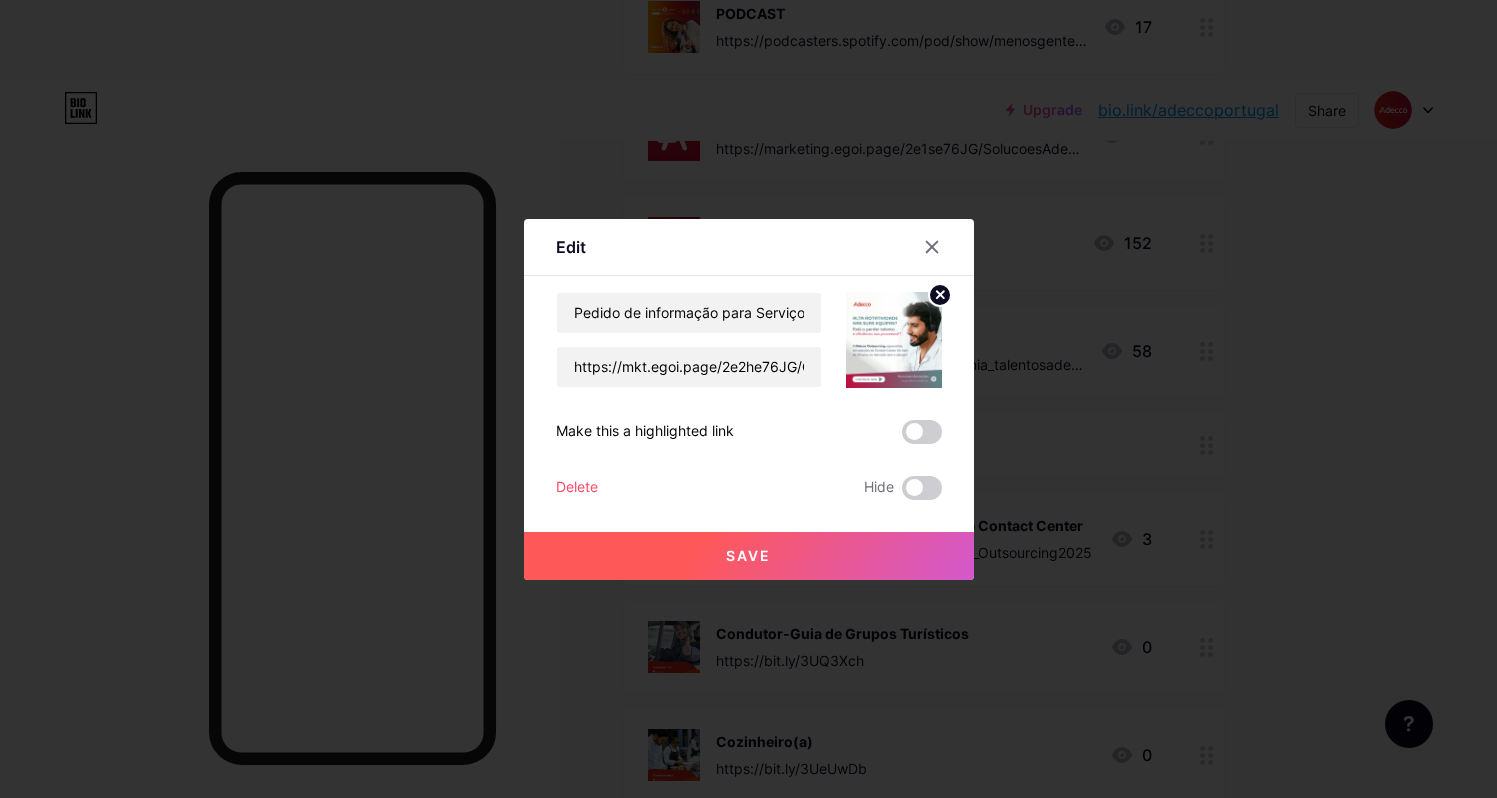 click at bounding box center [748, 399] 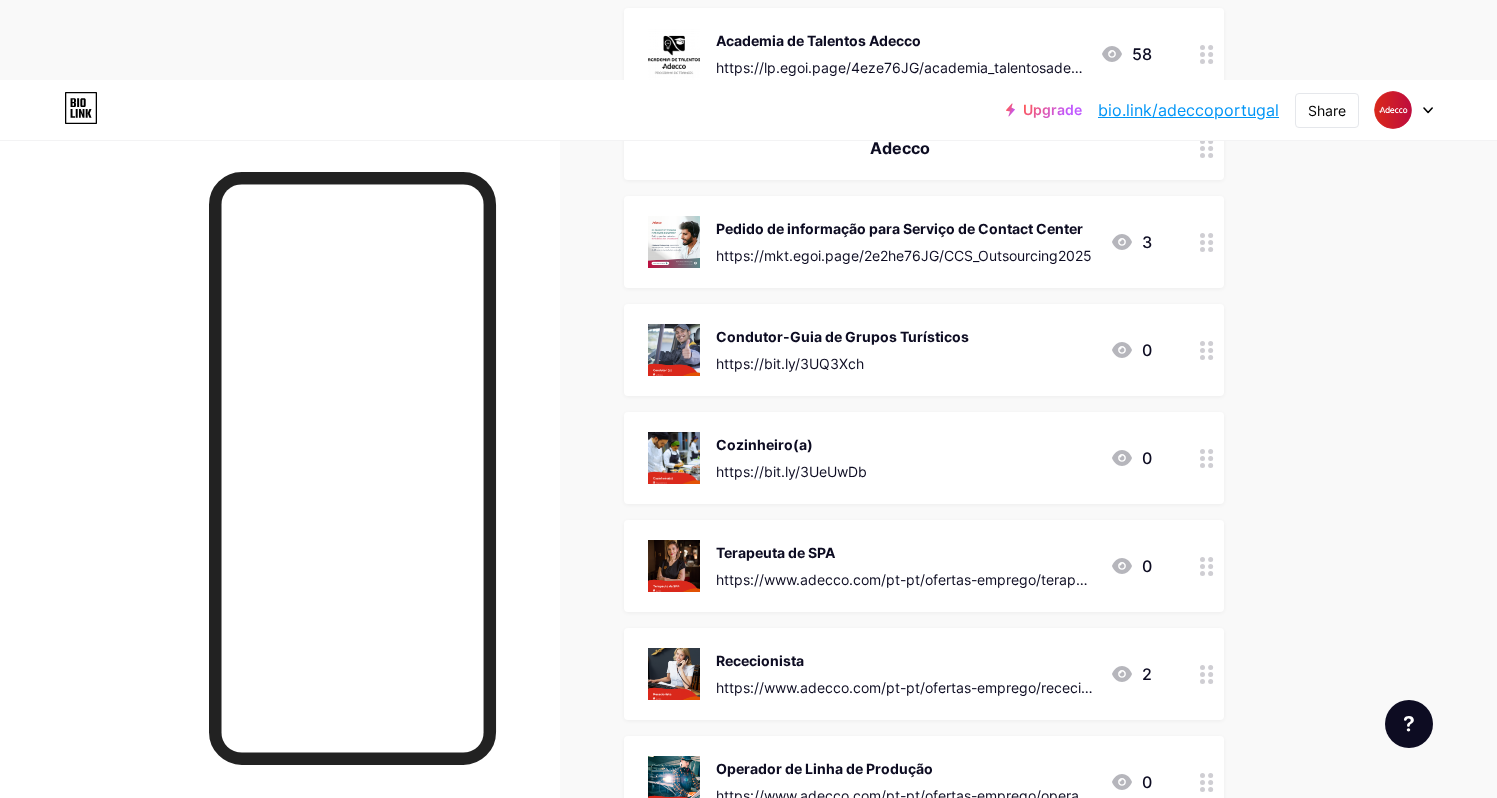 scroll, scrollTop: 2199, scrollLeft: 0, axis: vertical 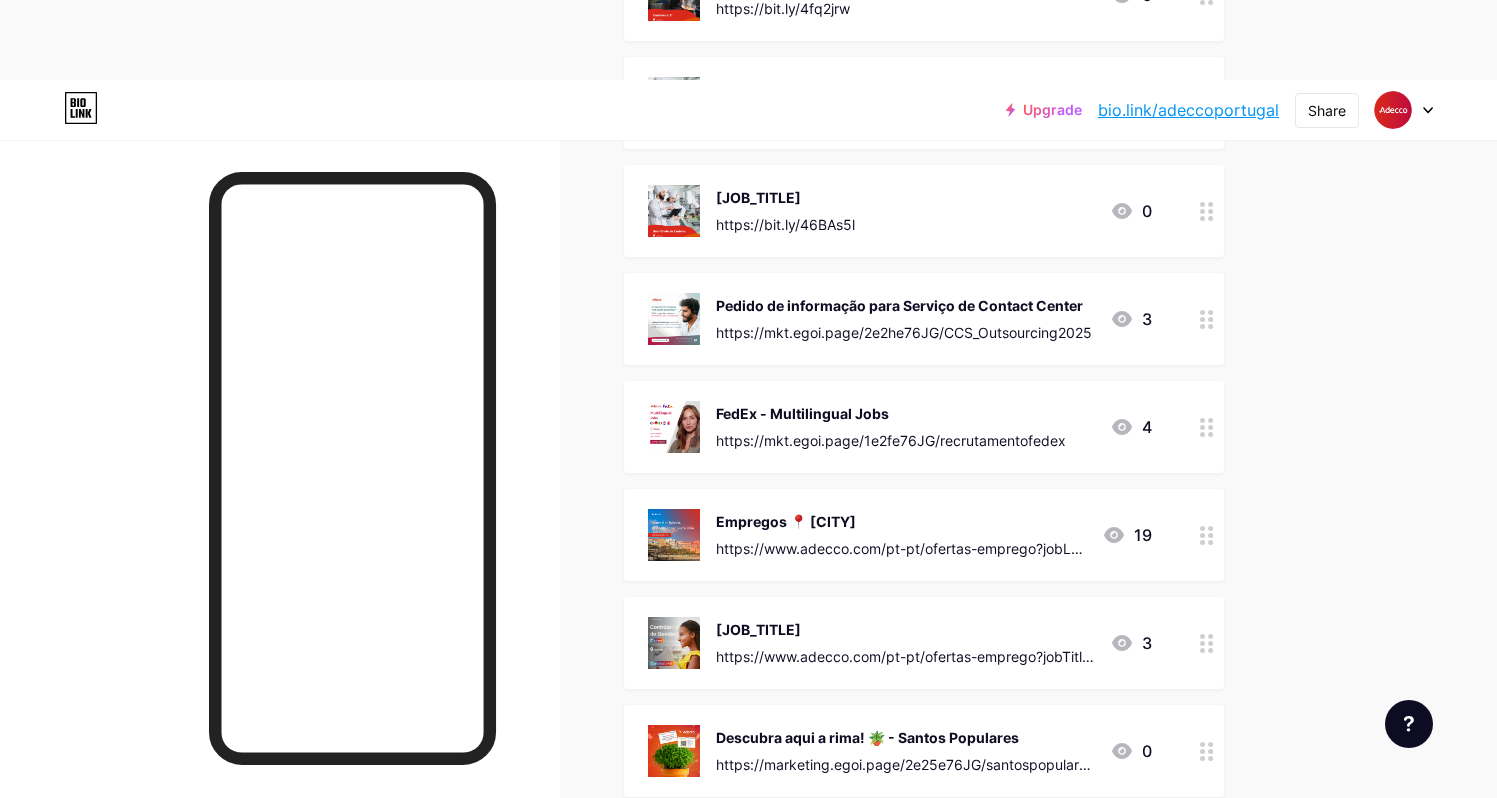 drag, startPoint x: 1208, startPoint y: 242, endPoint x: 1236, endPoint y: 302, distance: 66.211784 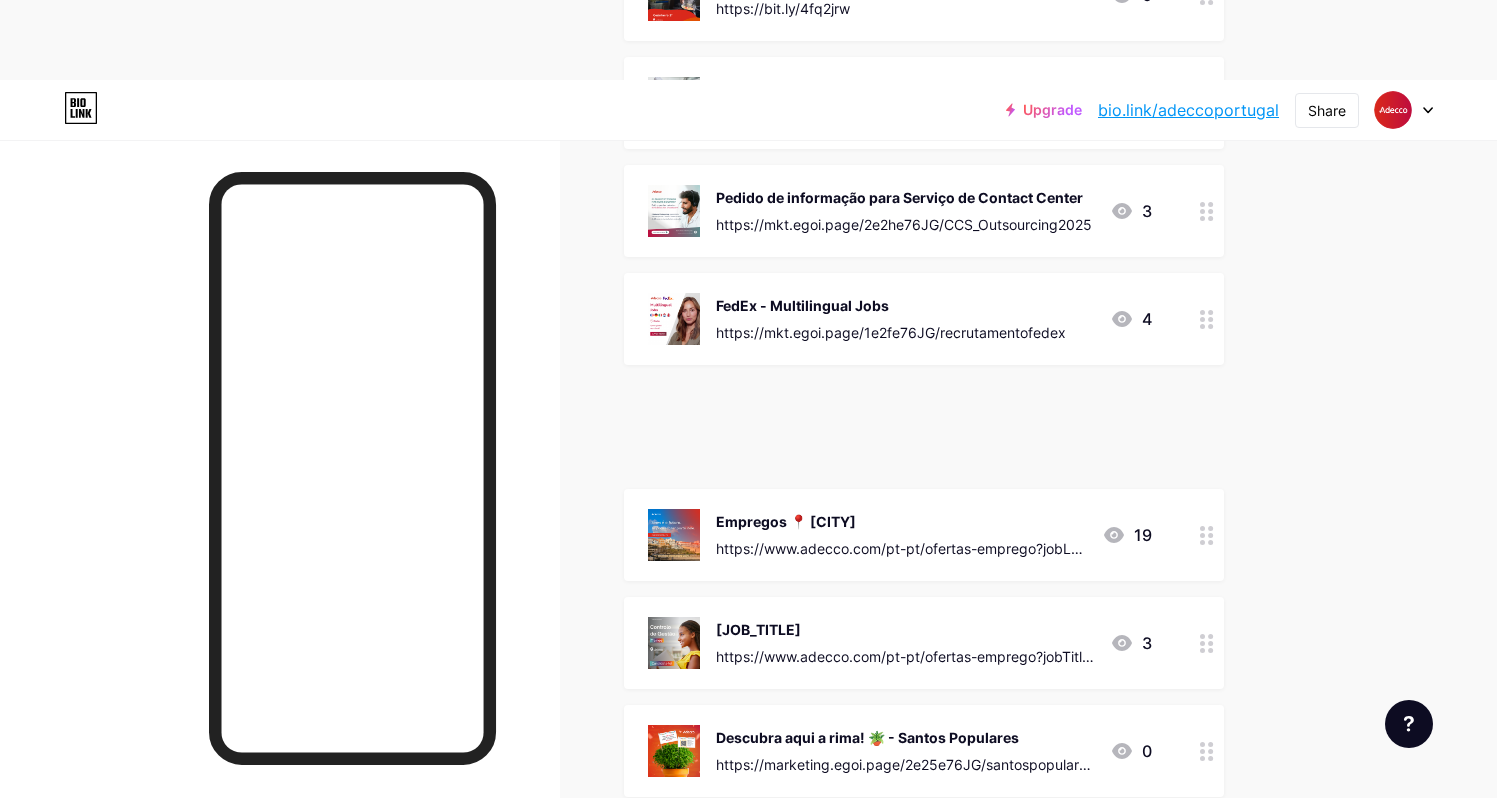 scroll, scrollTop: 1540, scrollLeft: 0, axis: vertical 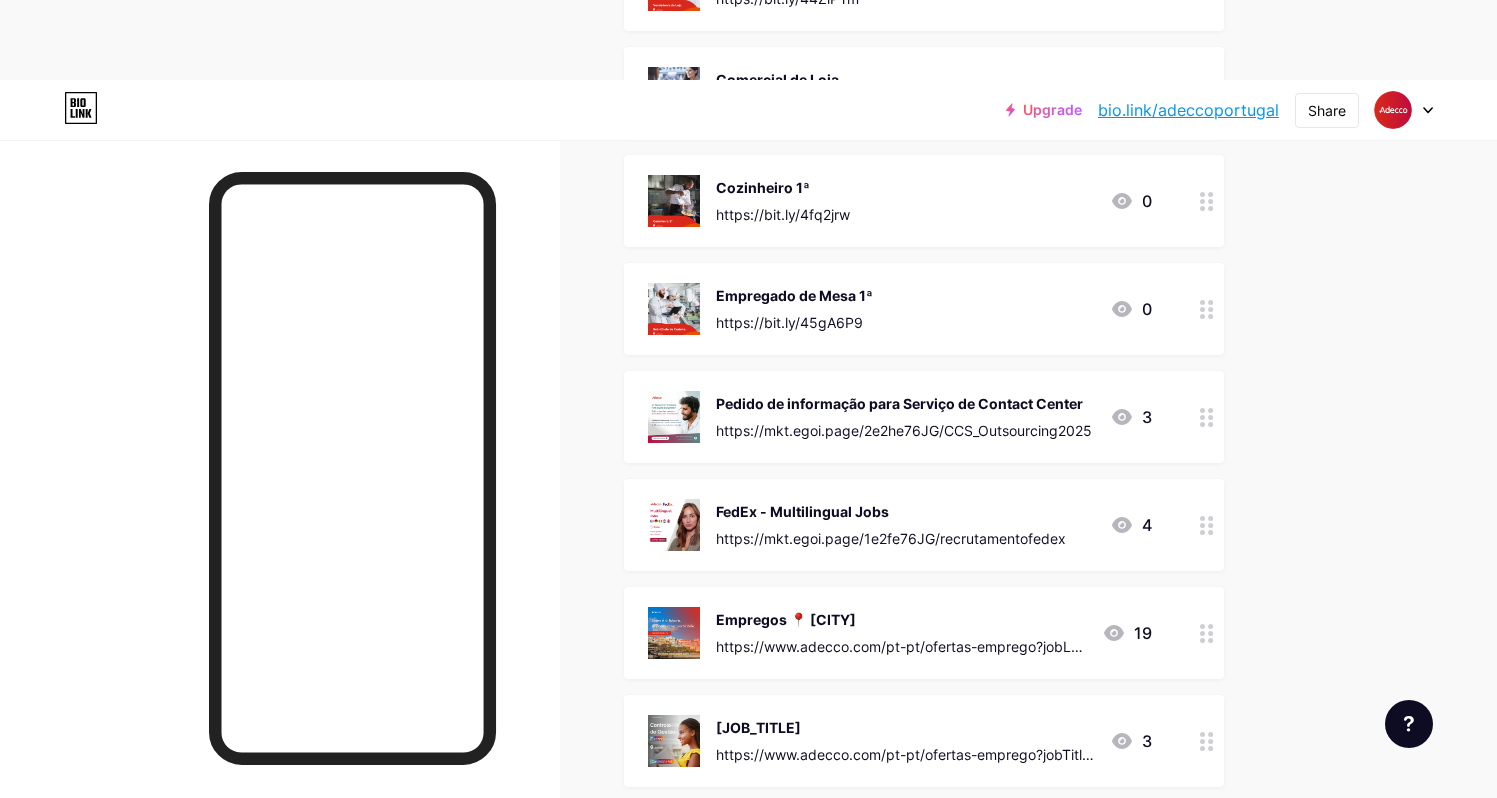 drag, startPoint x: 1208, startPoint y: 417, endPoint x: 1195, endPoint y: 330, distance: 87.965904 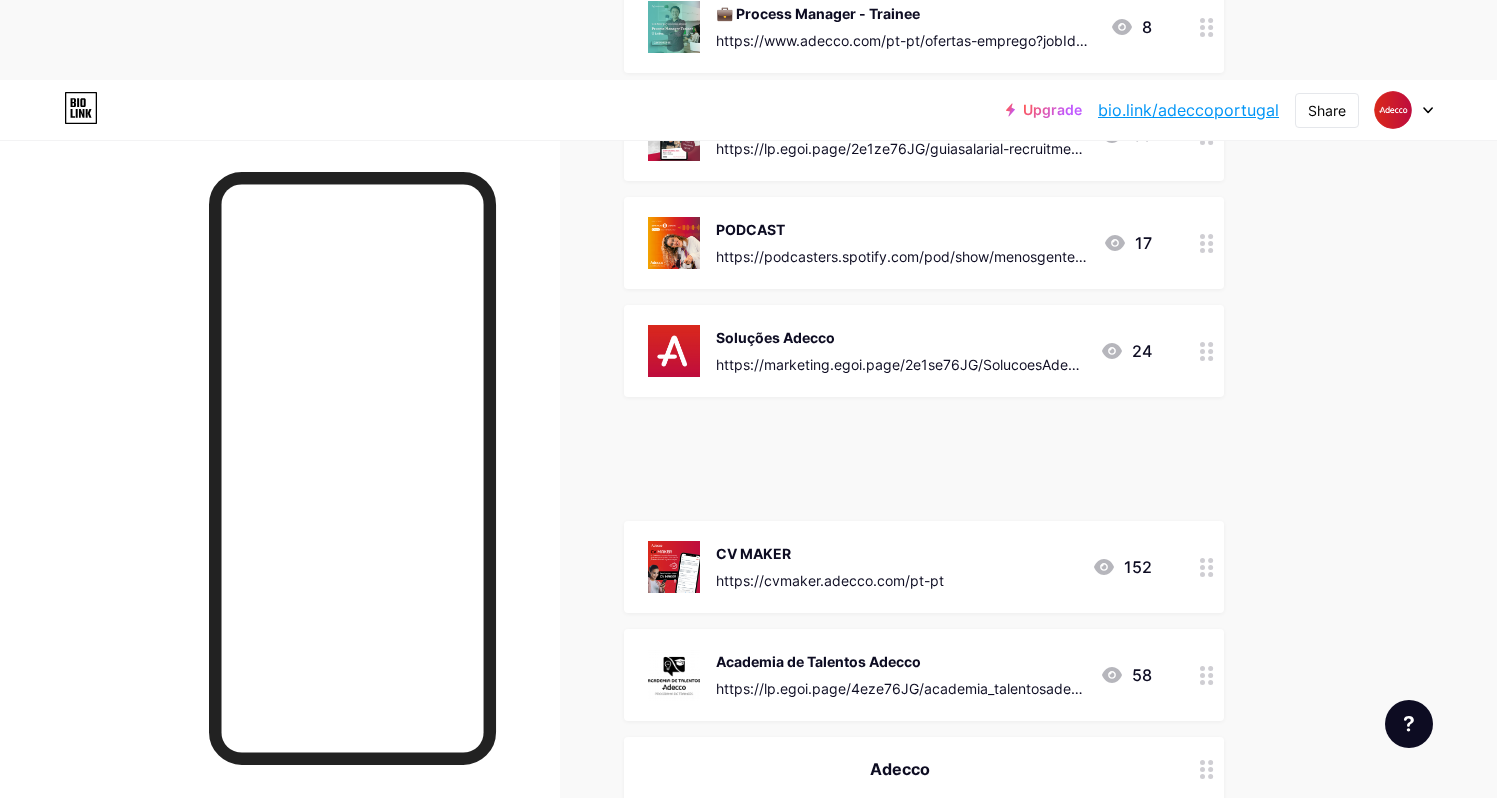 scroll, scrollTop: 1773, scrollLeft: 0, axis: vertical 